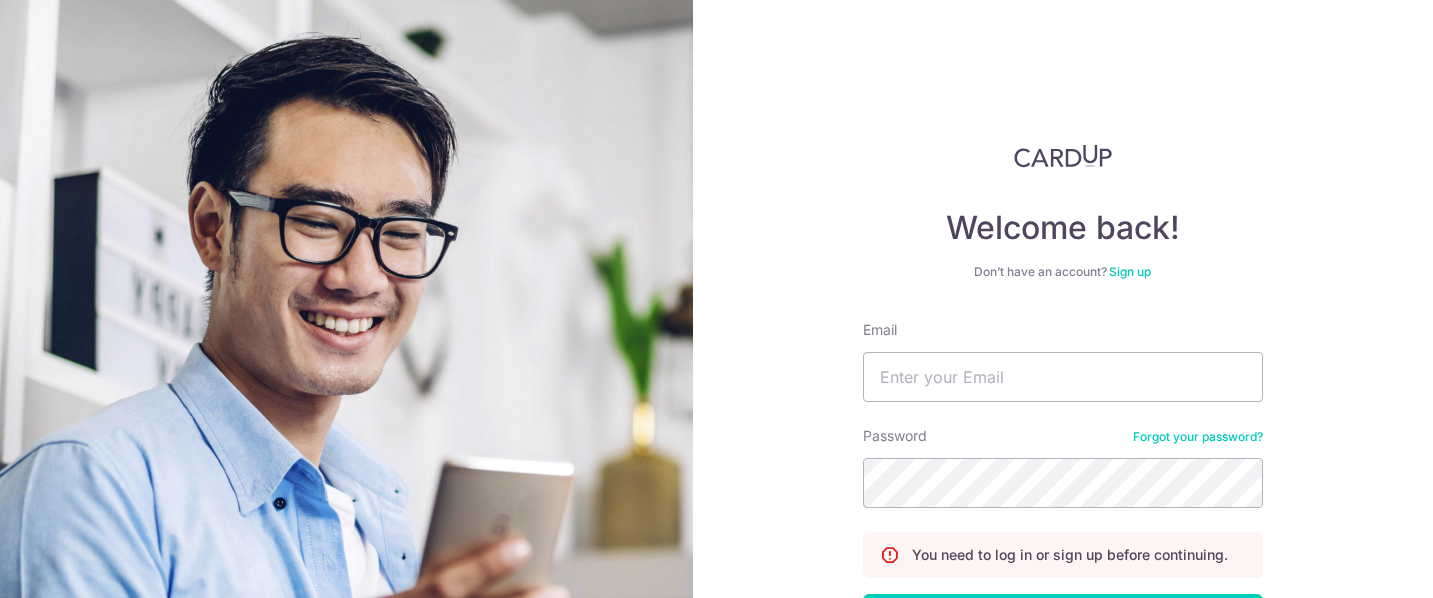 scroll, scrollTop: 0, scrollLeft: 0, axis: both 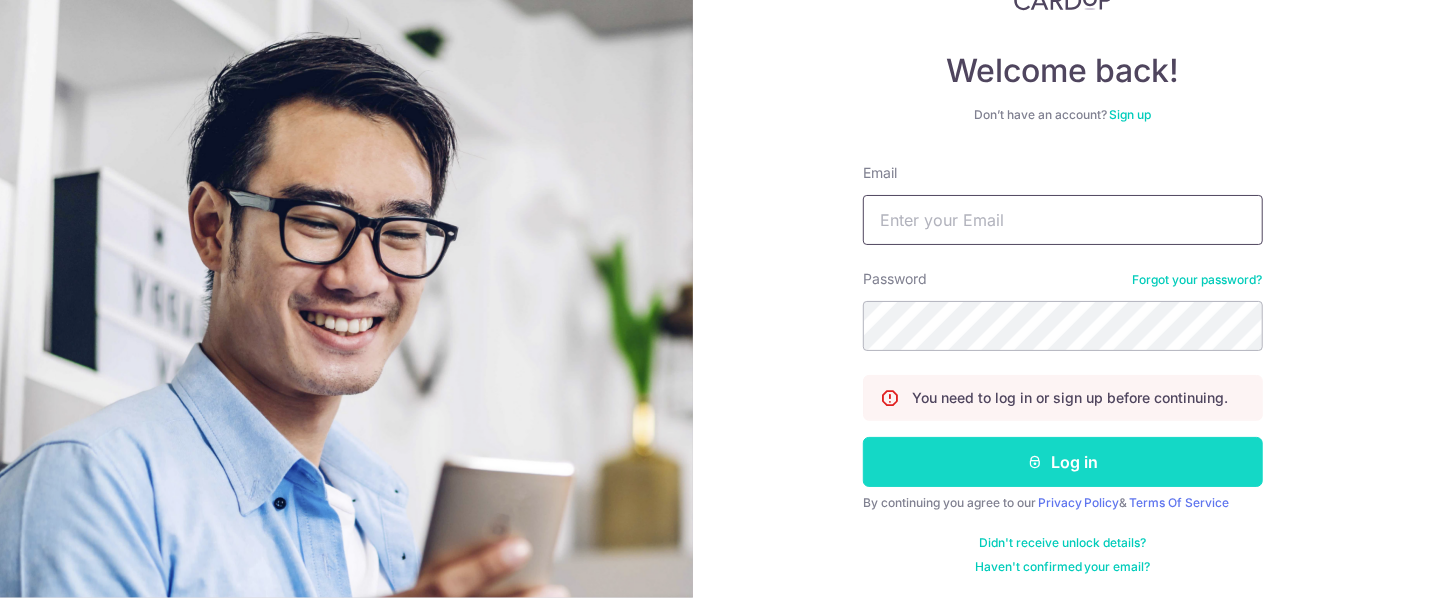 type on "[EMAIL]" 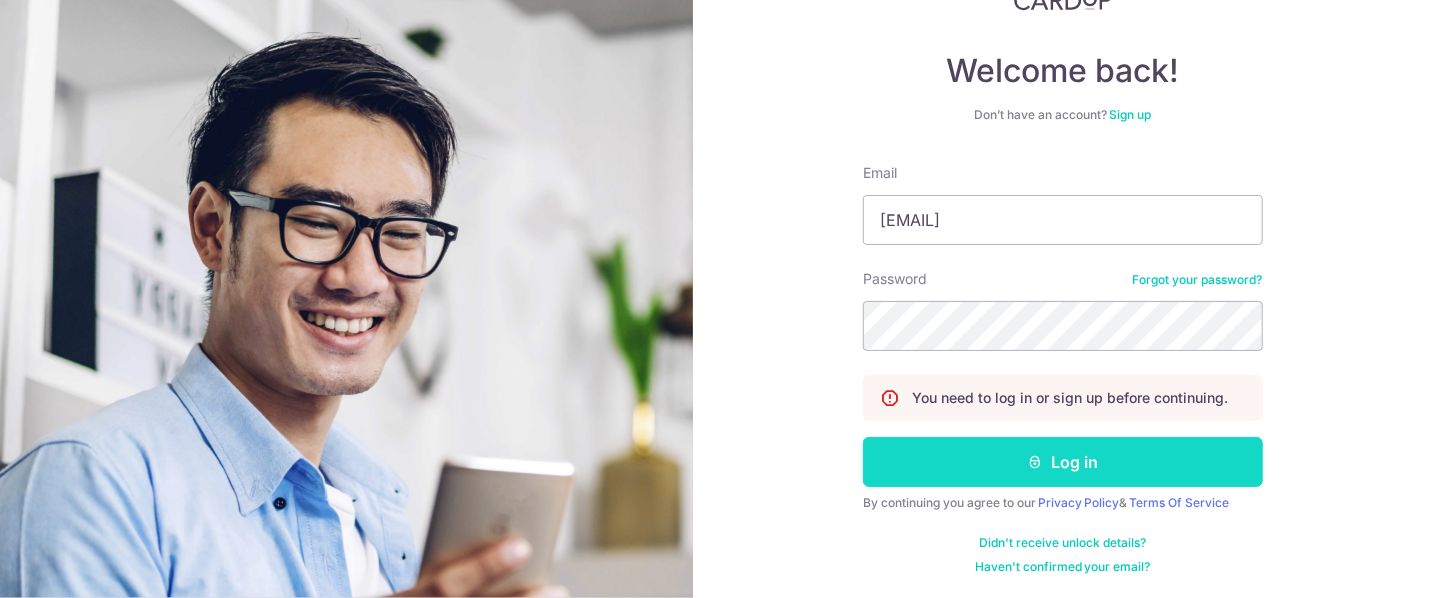 click on "Log in" at bounding box center [1063, 462] 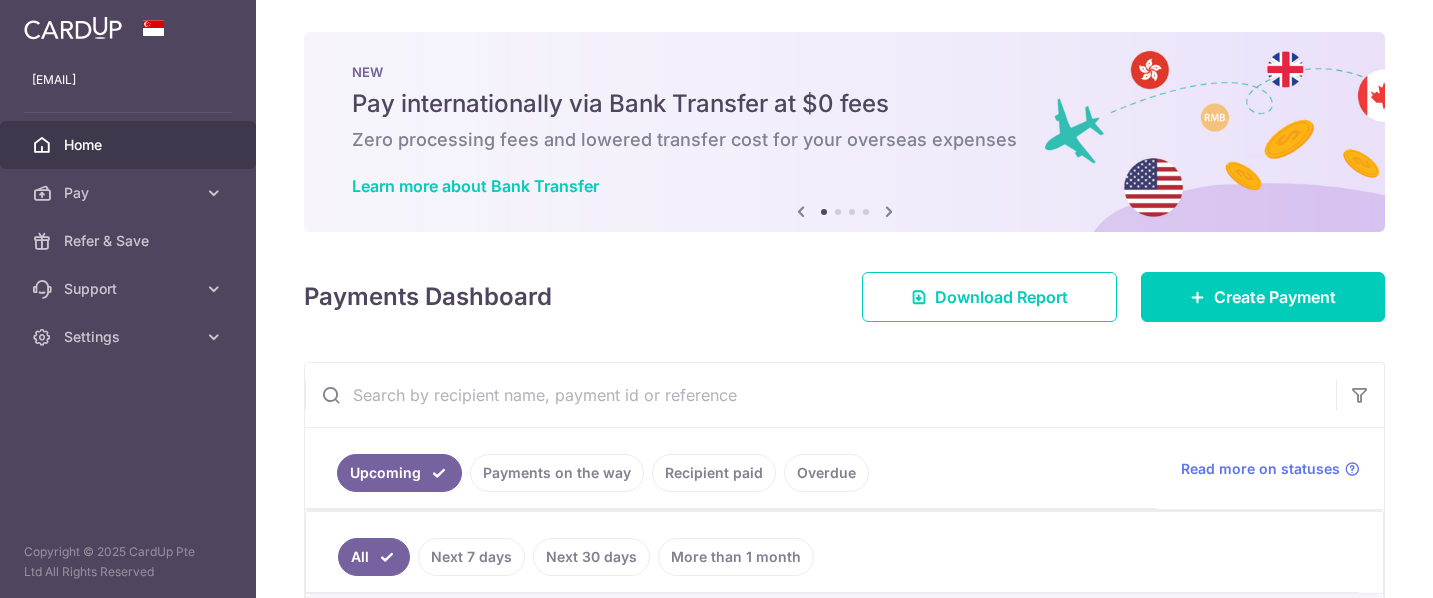 scroll, scrollTop: 0, scrollLeft: 0, axis: both 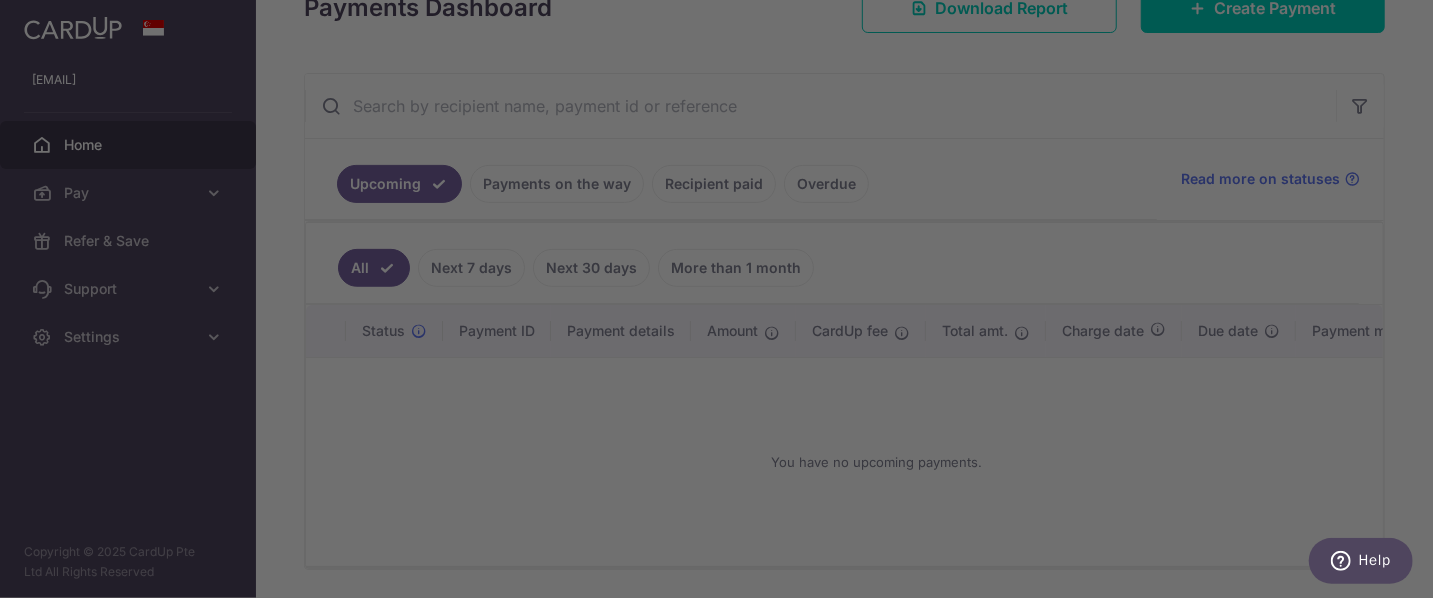 click at bounding box center (723, 302) 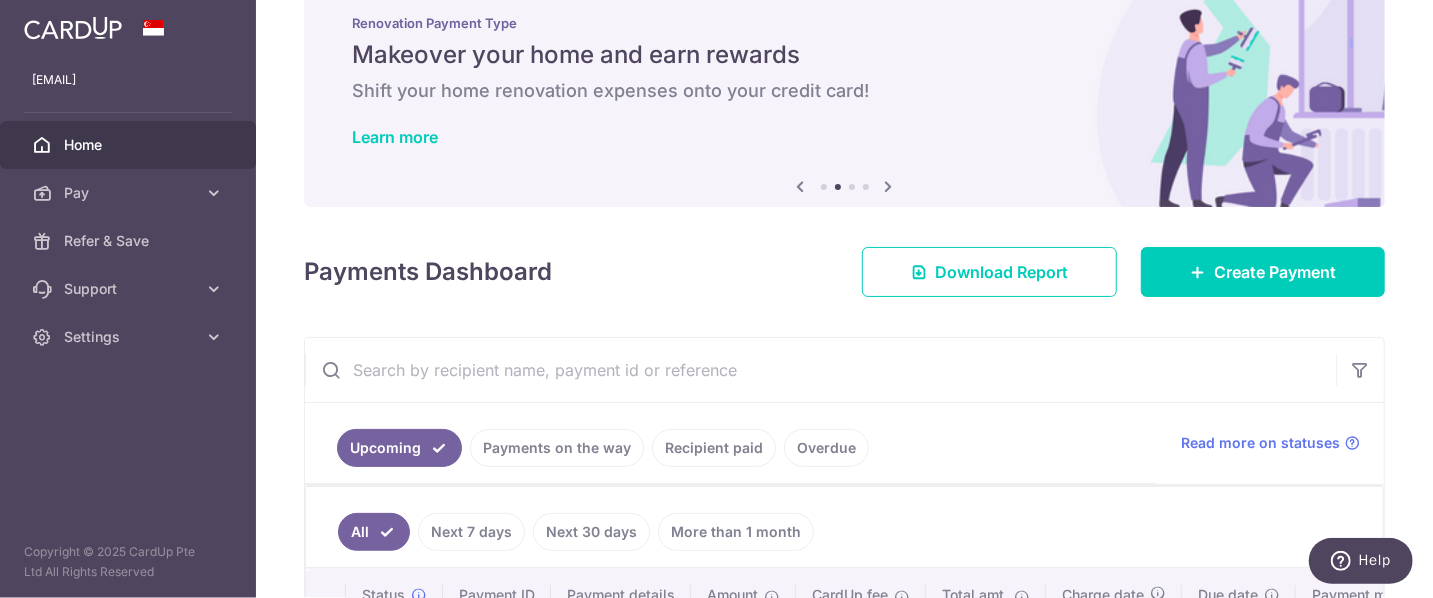 scroll, scrollTop: 48, scrollLeft: 0, axis: vertical 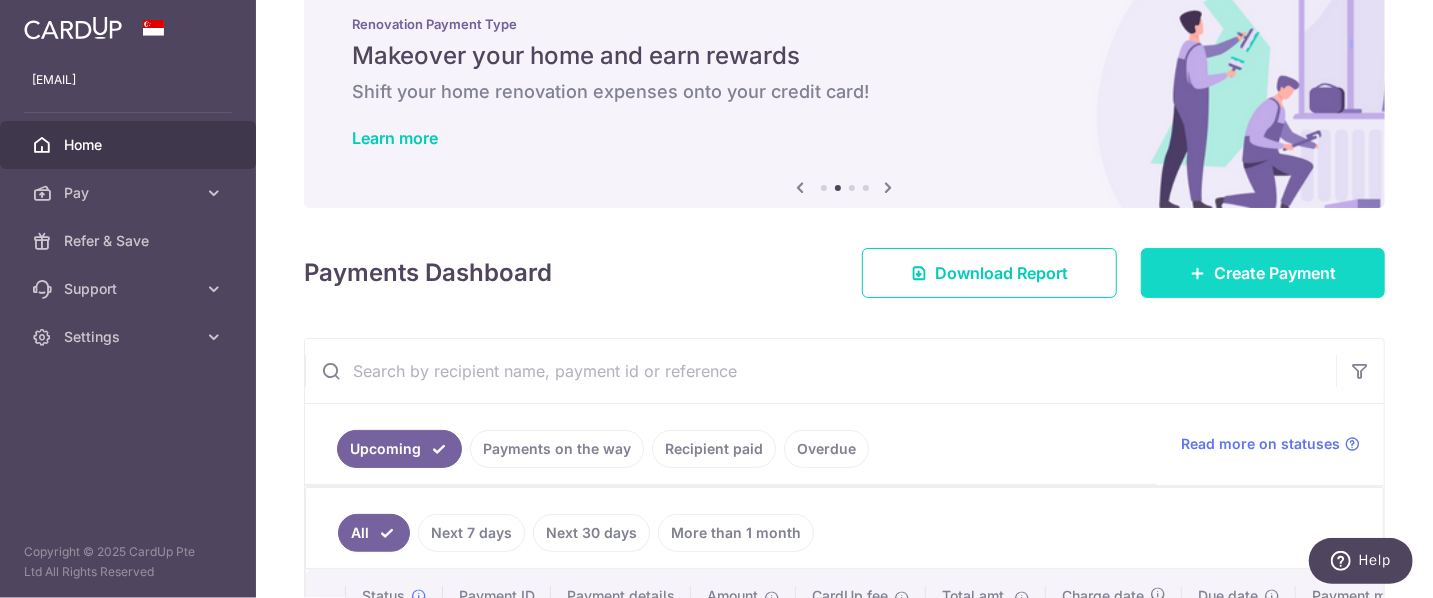 click on "Create Payment" at bounding box center [1263, 273] 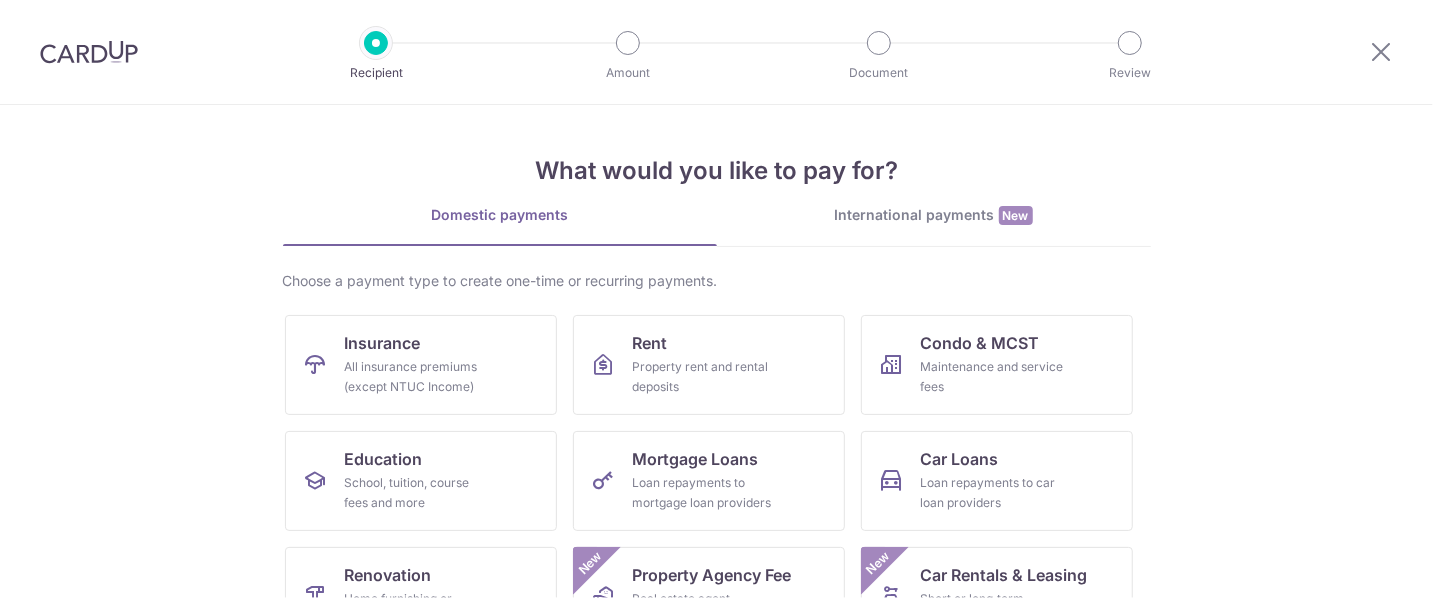 scroll, scrollTop: 0, scrollLeft: 0, axis: both 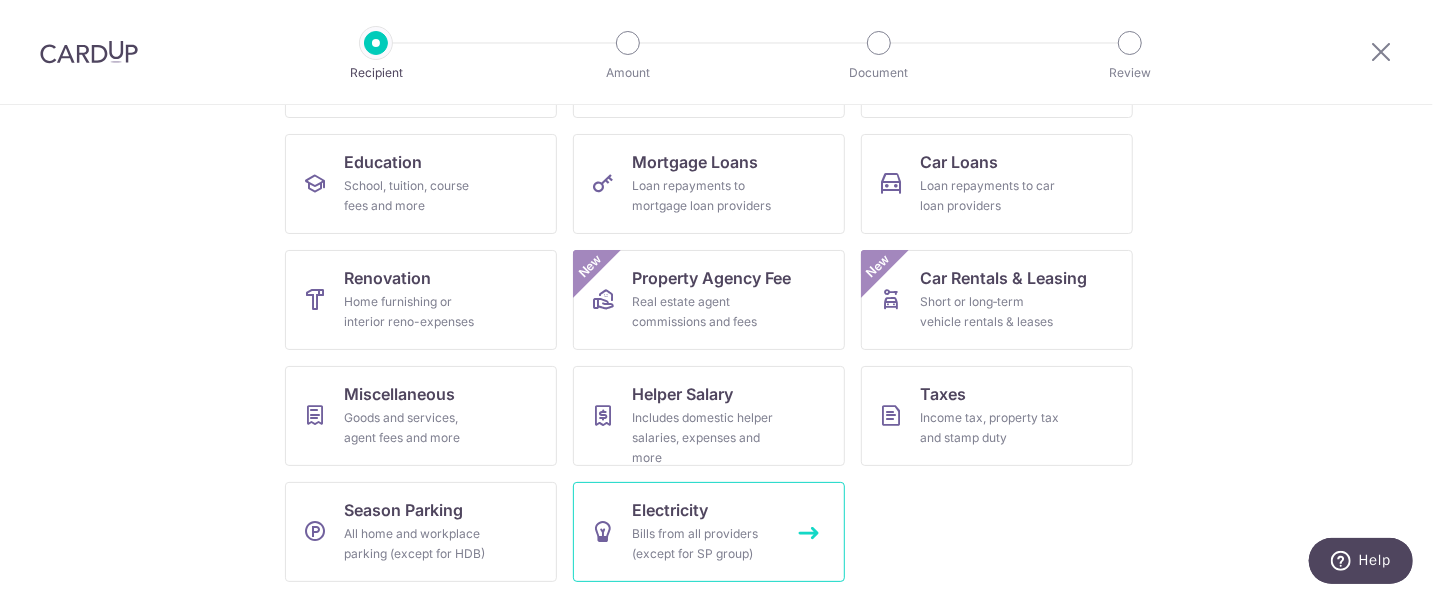 click on "Bills from all providers (except for SP group)" at bounding box center [705, 544] 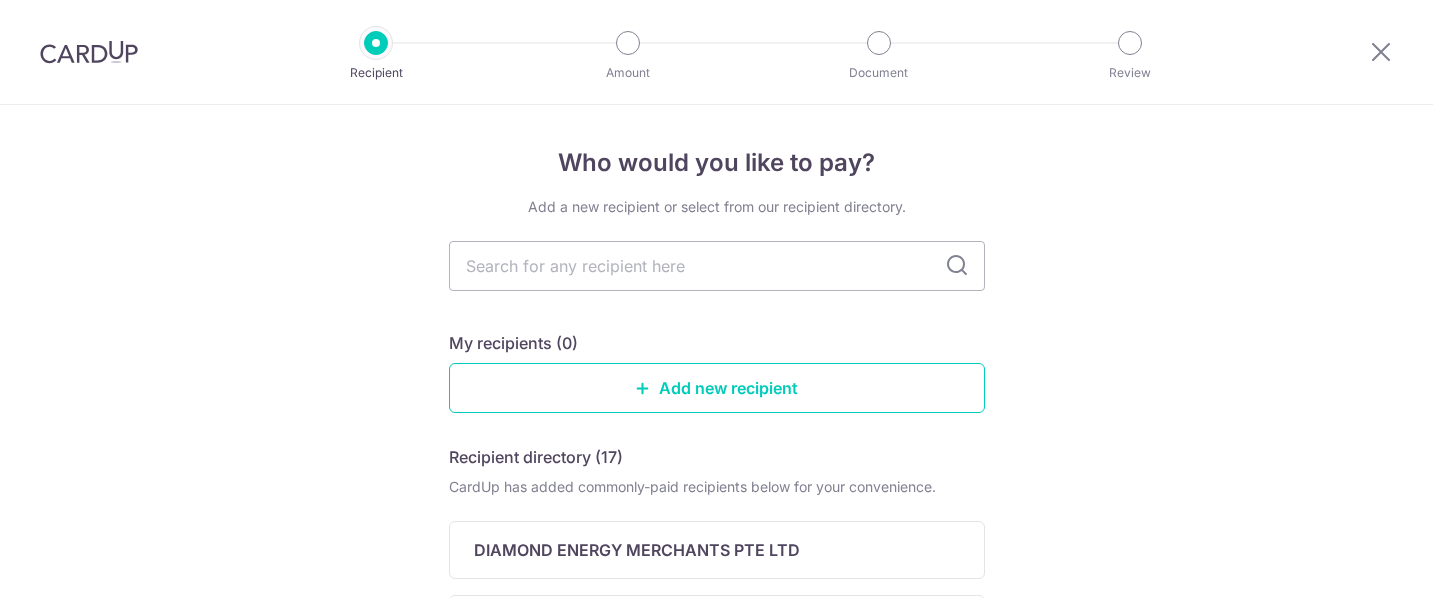 scroll, scrollTop: 0, scrollLeft: 0, axis: both 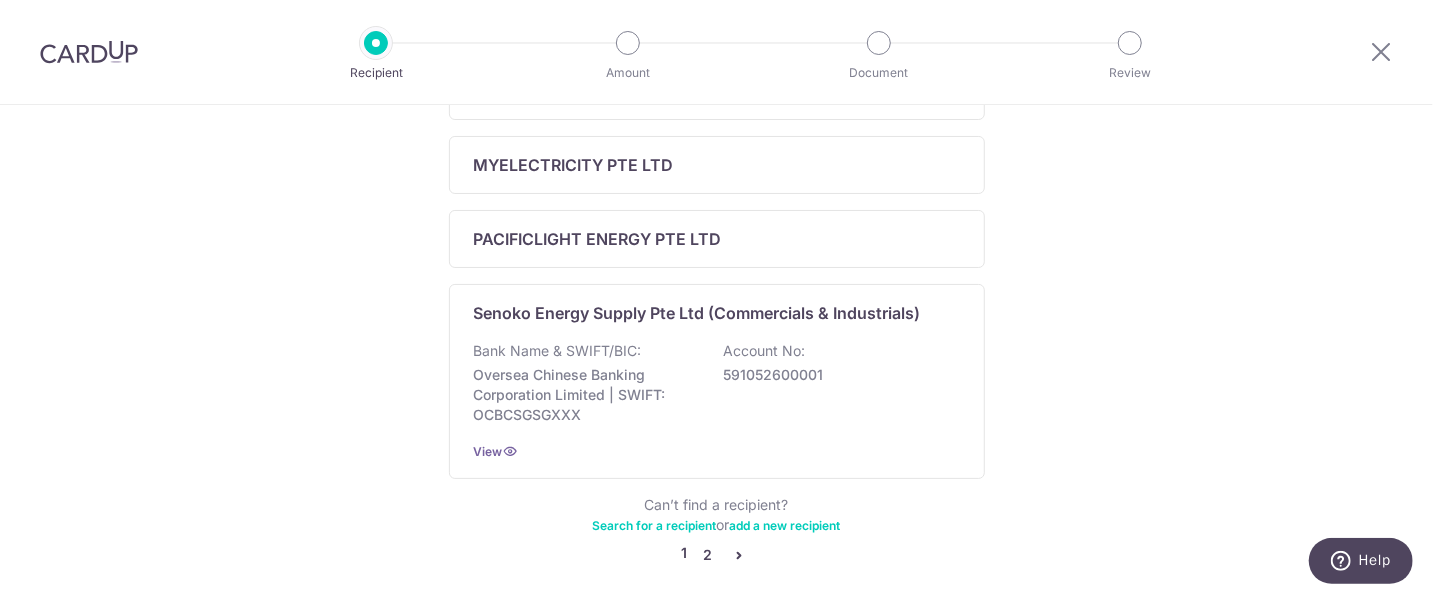 click on "2" at bounding box center [708, 555] 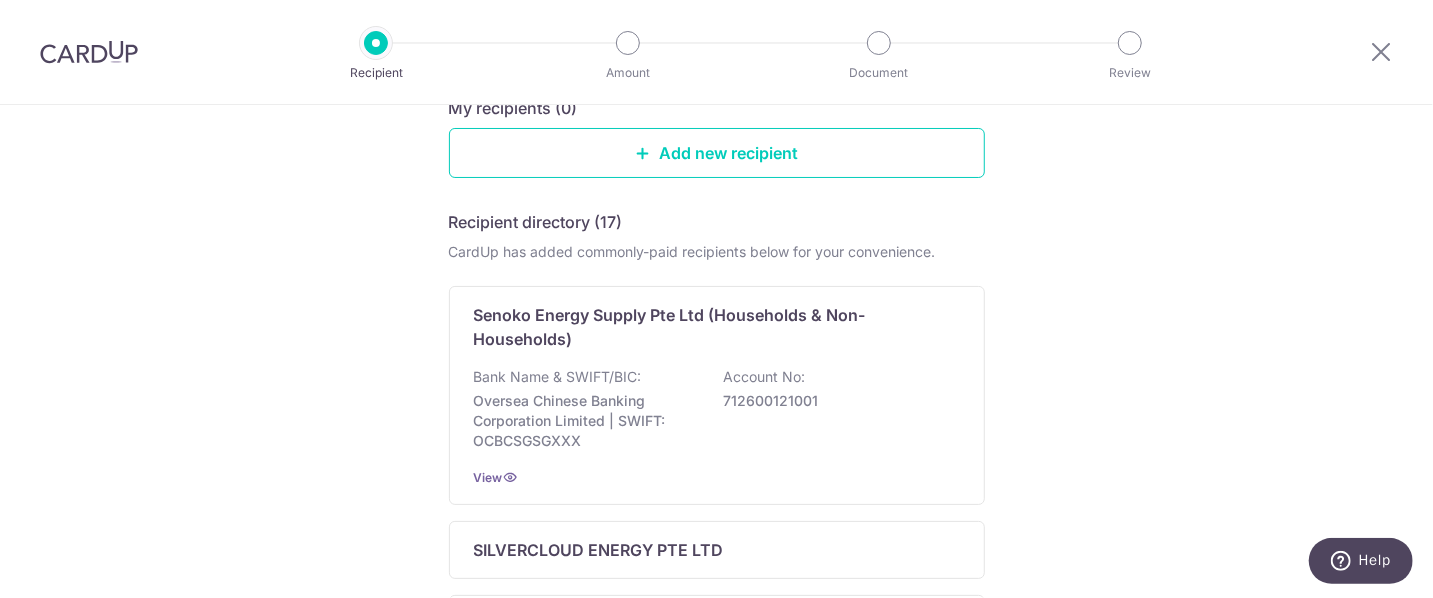 scroll, scrollTop: 212, scrollLeft: 0, axis: vertical 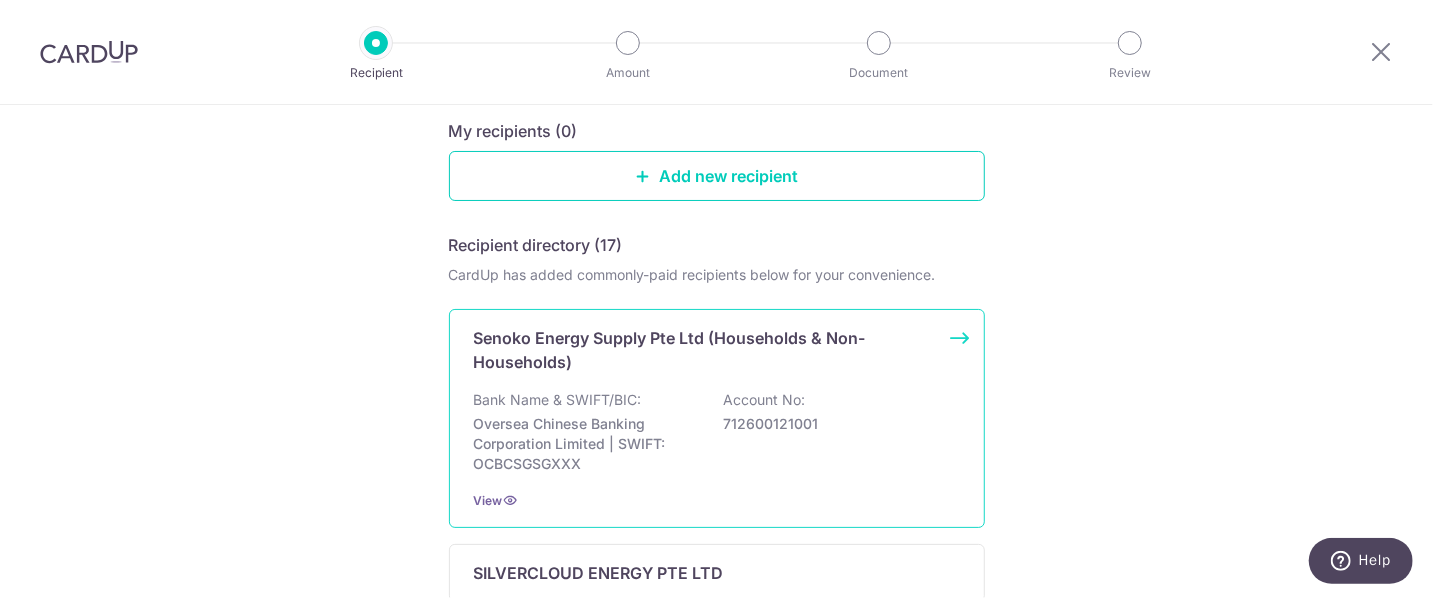 click on "Bank Name & SWIFT/BIC:
Oversea Chinese Banking Corporation Limited | SWIFT: OCBCSGSGXXX
Account No:
712600121001" at bounding box center [717, 432] 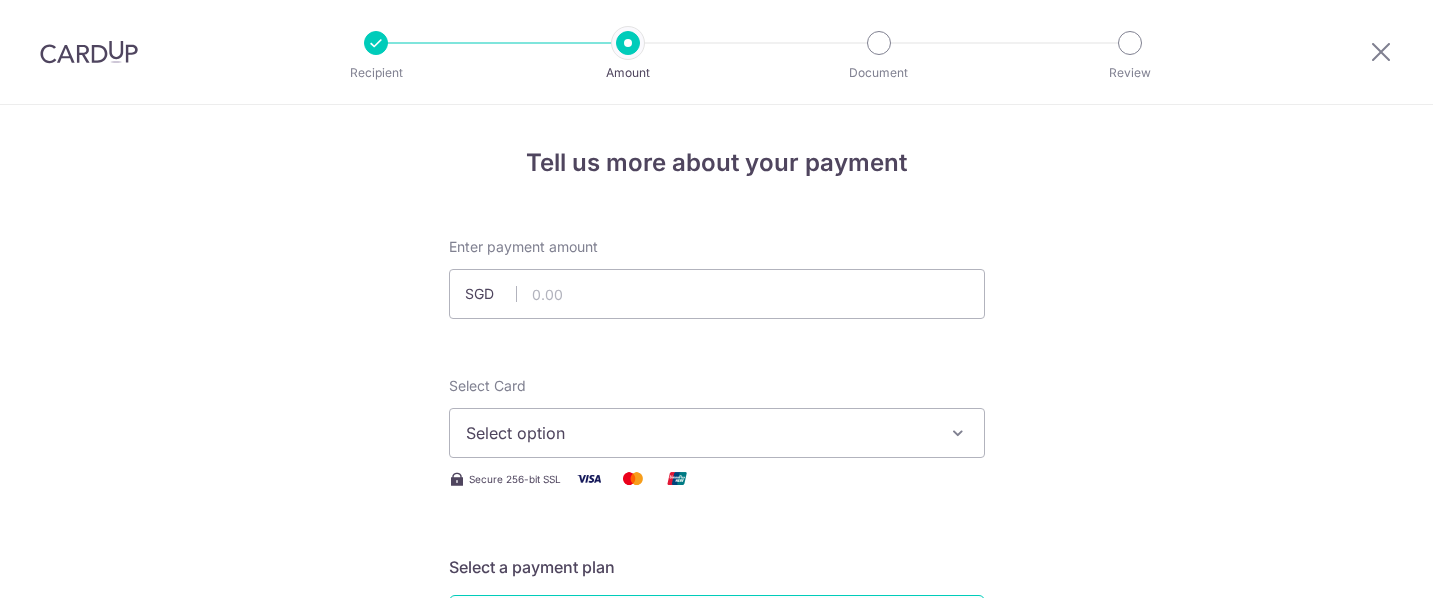 scroll, scrollTop: 0, scrollLeft: 0, axis: both 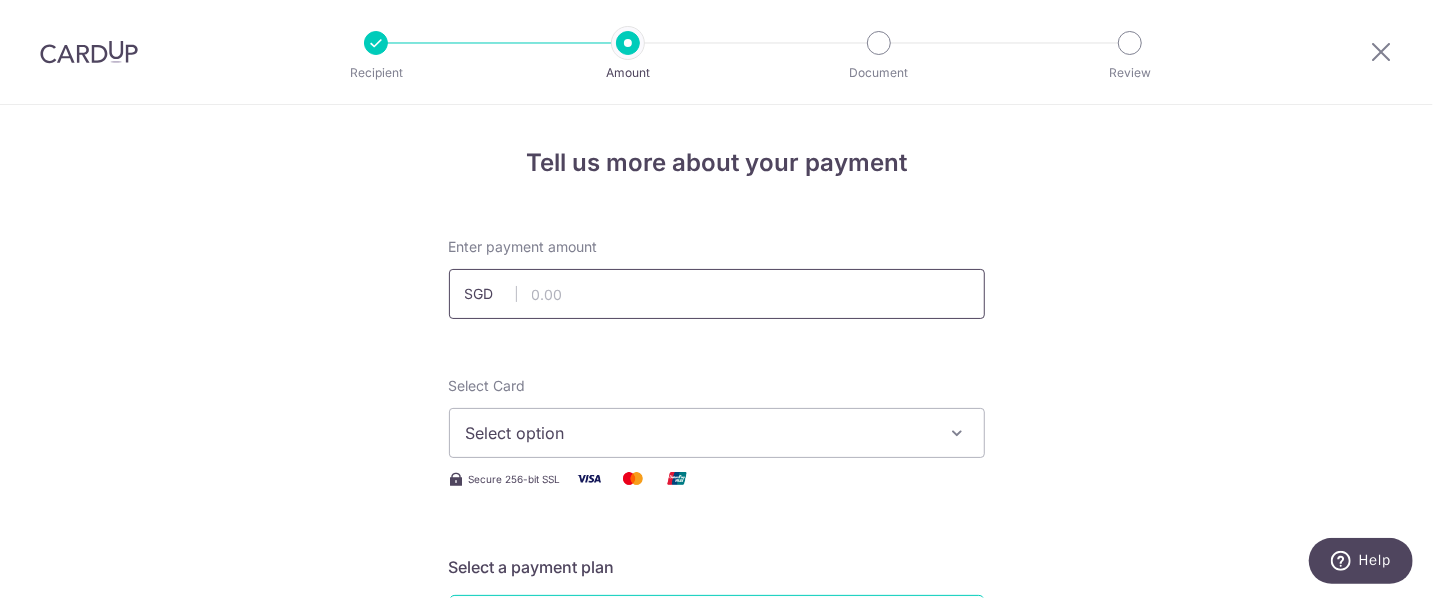 click at bounding box center [717, 294] 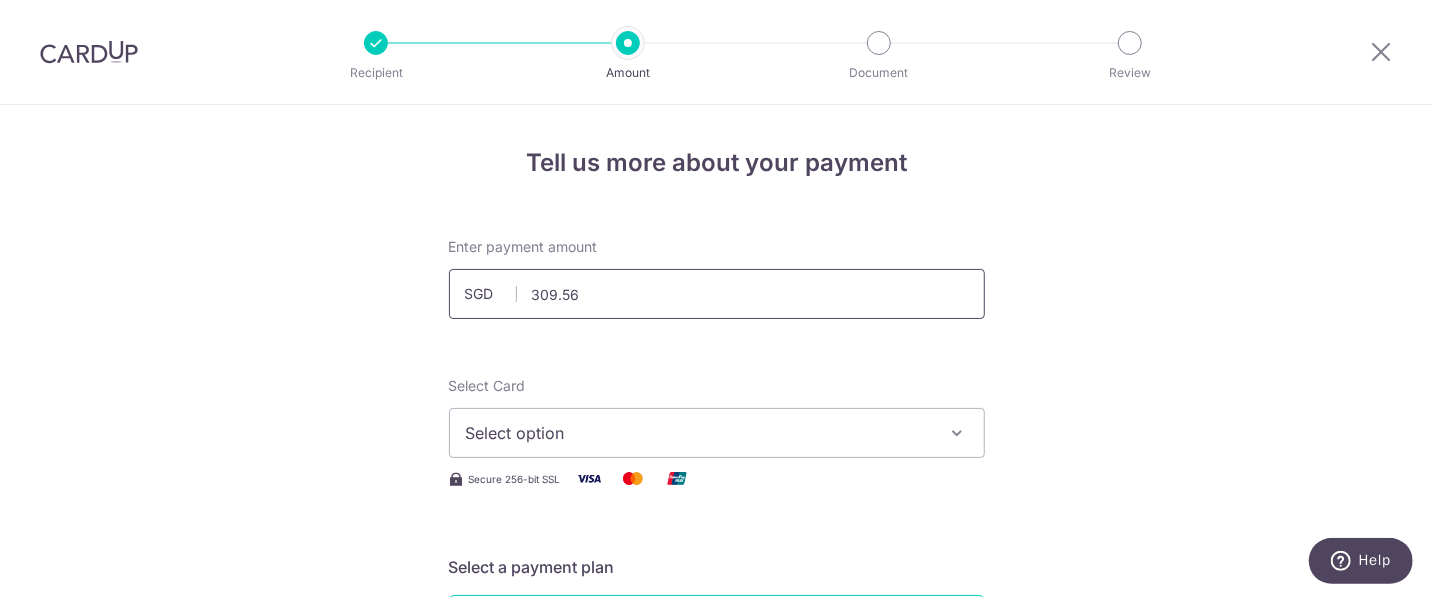 click on "309.56" at bounding box center (717, 294) 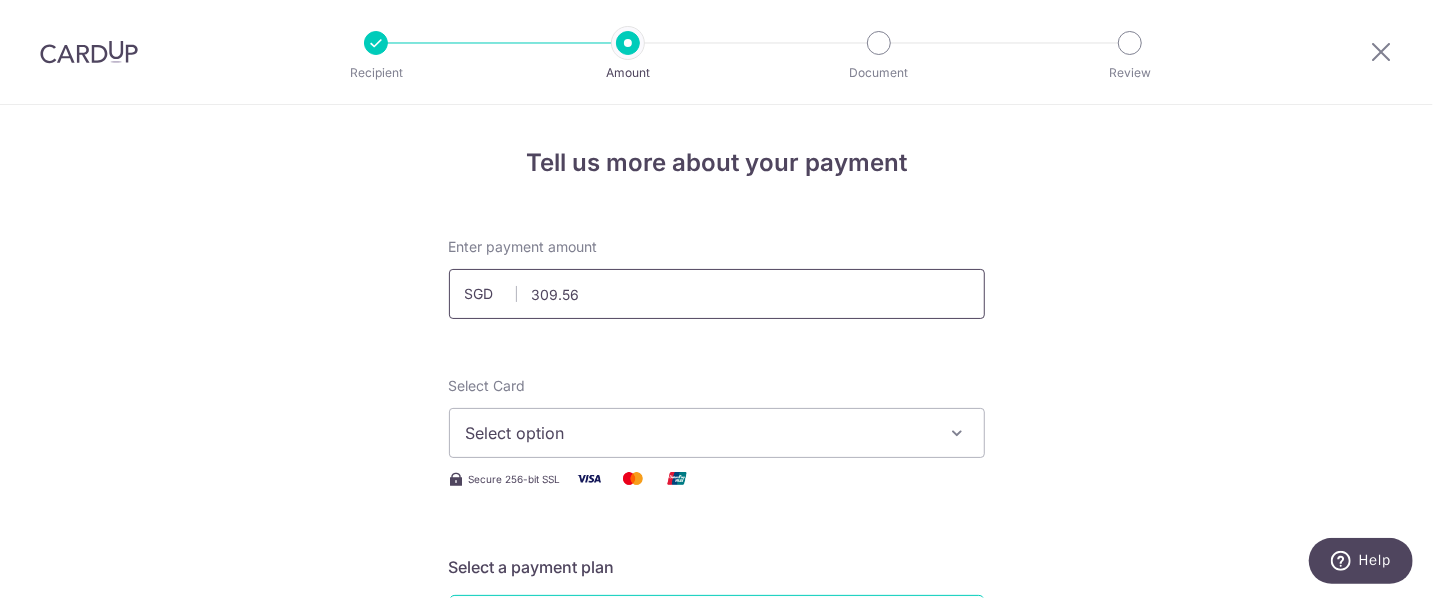 type on "309.56" 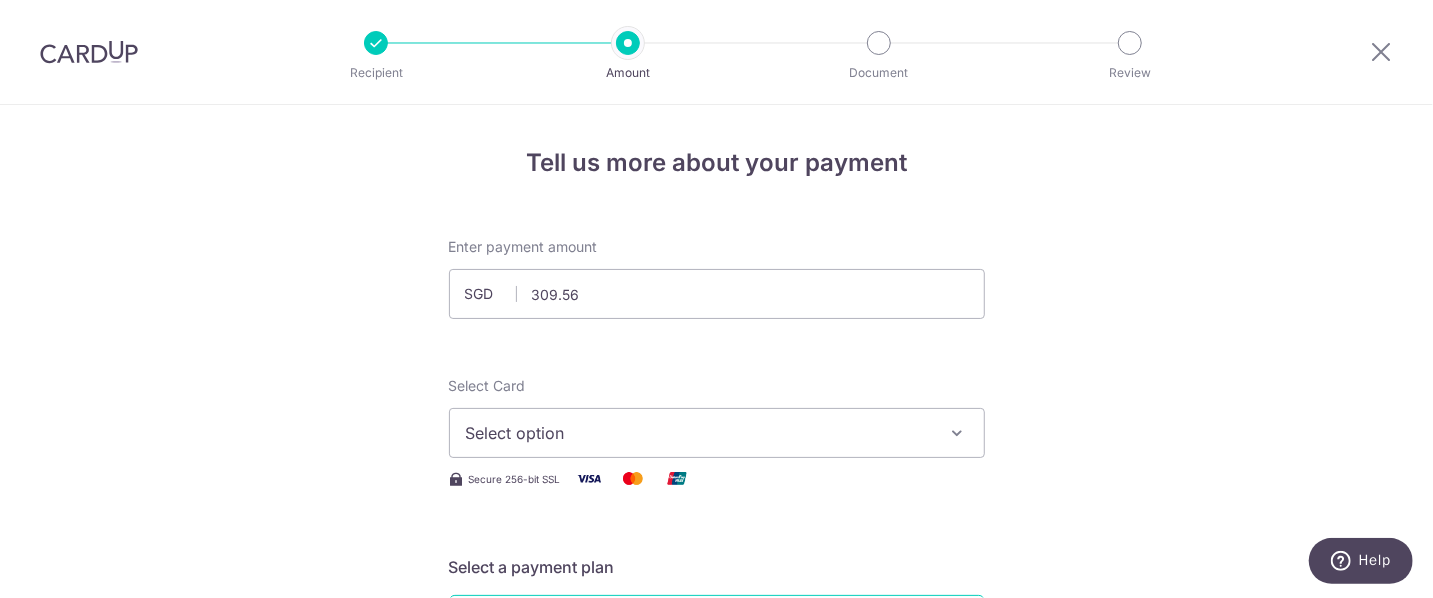 click on "Select option" at bounding box center (717, 433) 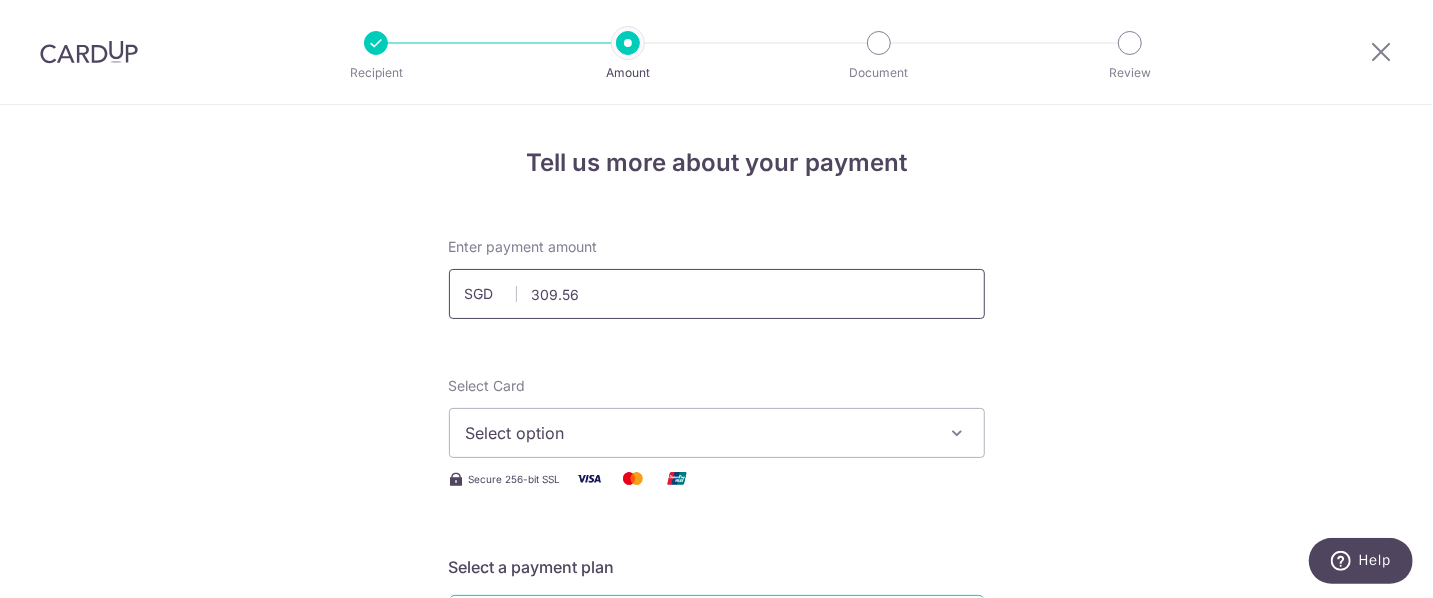 click on "309.56" at bounding box center (717, 294) 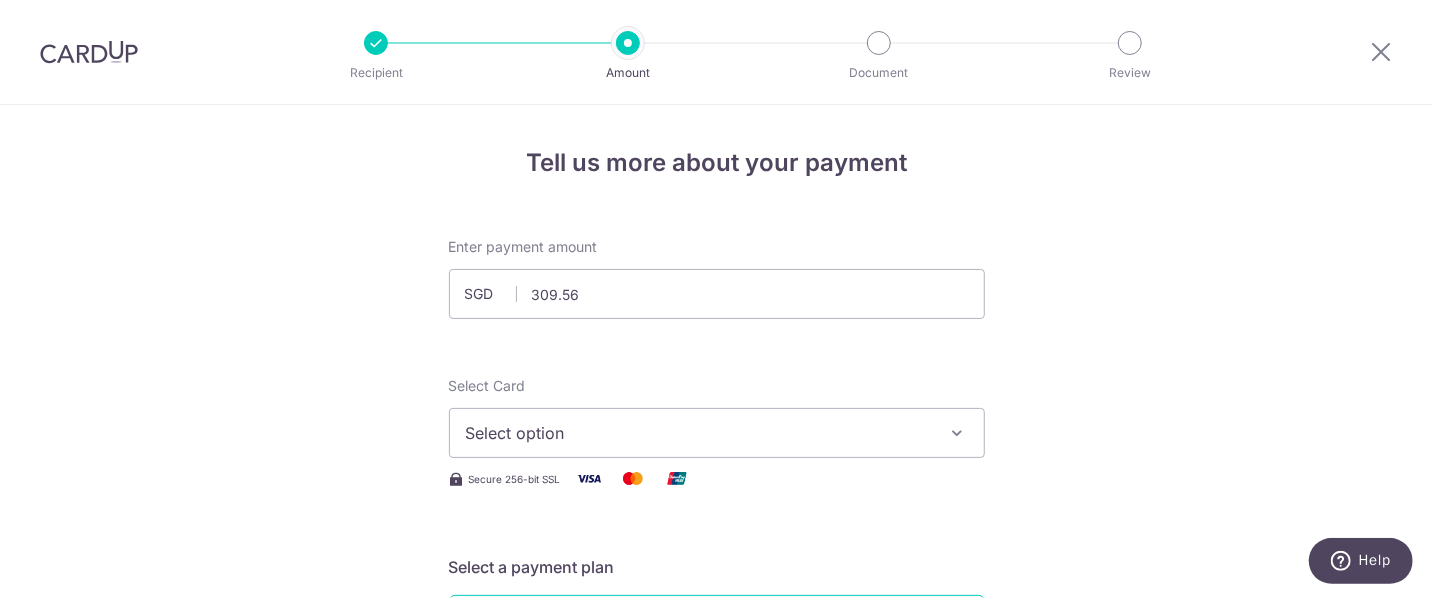 click on "Tell us more about your payment
Enter payment amount
SGD
309.56
Select Card
Select option
Add credit card
Your Cards
**** 7376
Secure 256-bit SSL
Text
New card details
Card
Secure 256-bit SSL" at bounding box center [716, 1023] 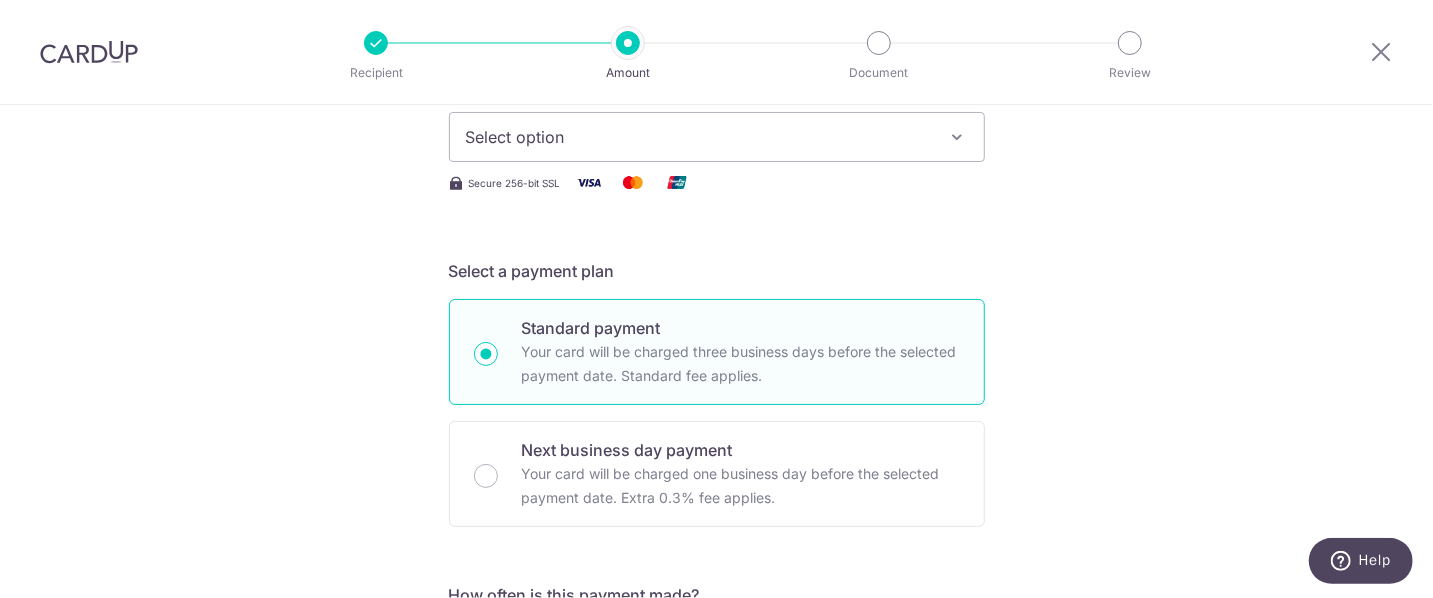 scroll, scrollTop: 202, scrollLeft: 0, axis: vertical 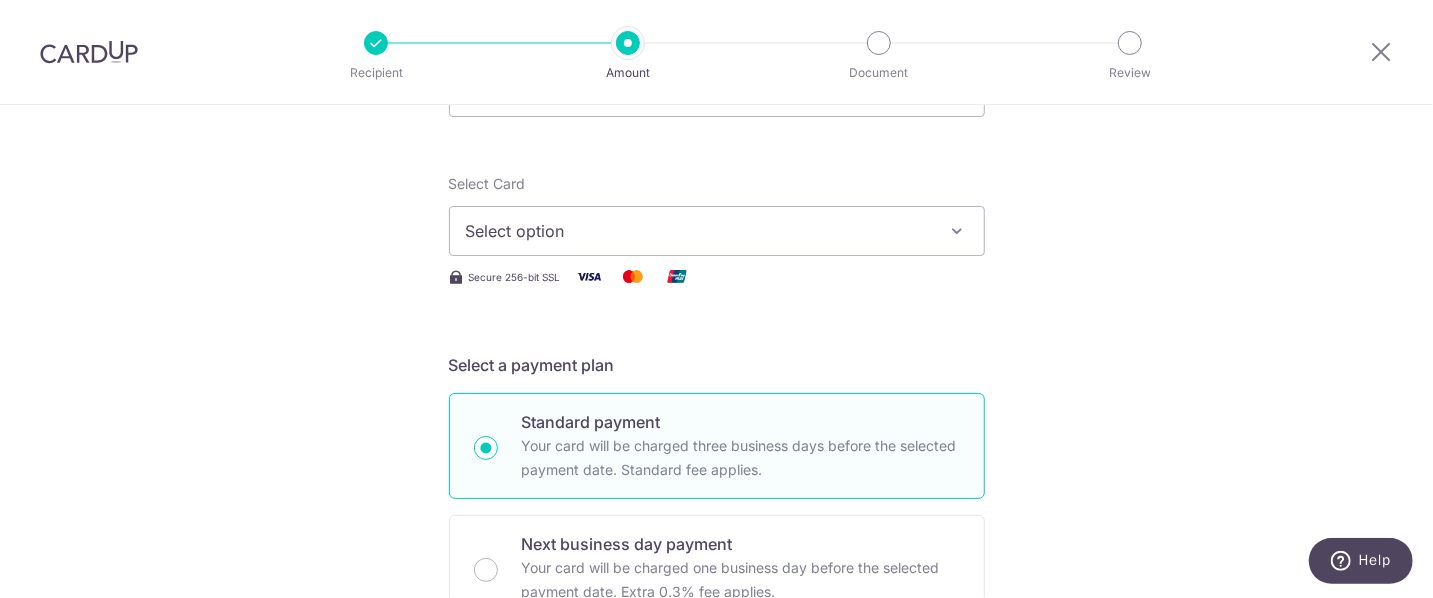 click on "Select option" at bounding box center [699, 231] 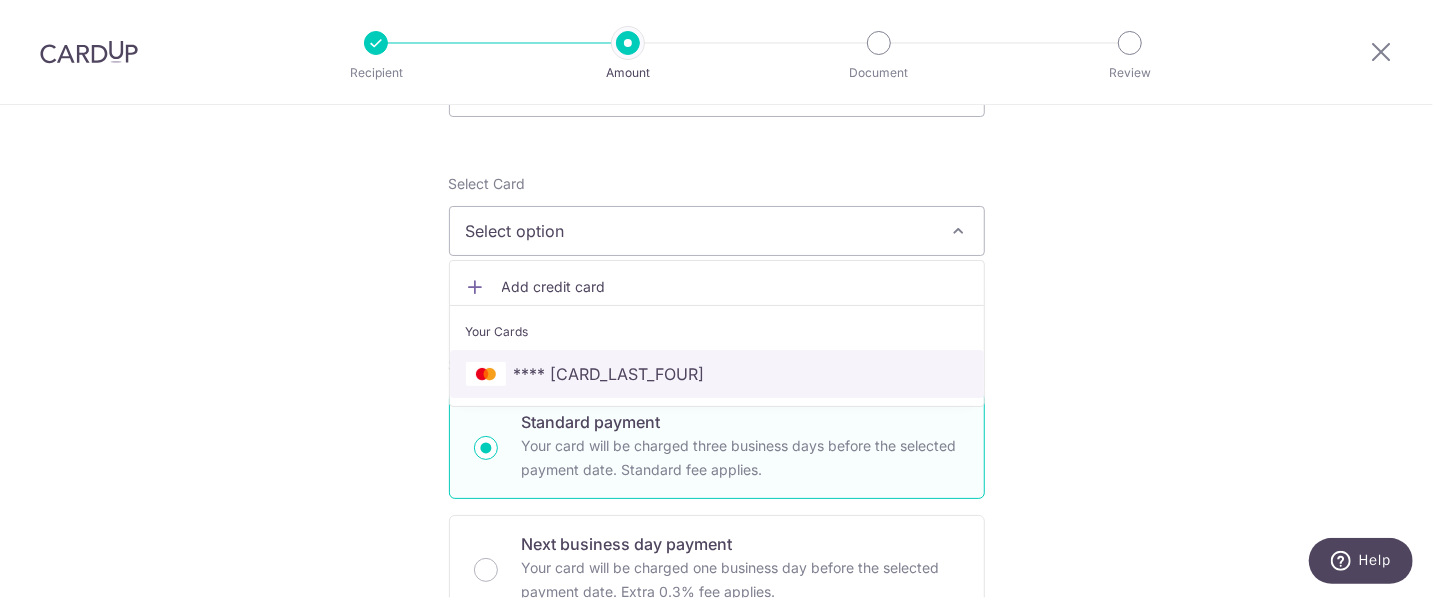 click on "**** 7376" at bounding box center [717, 374] 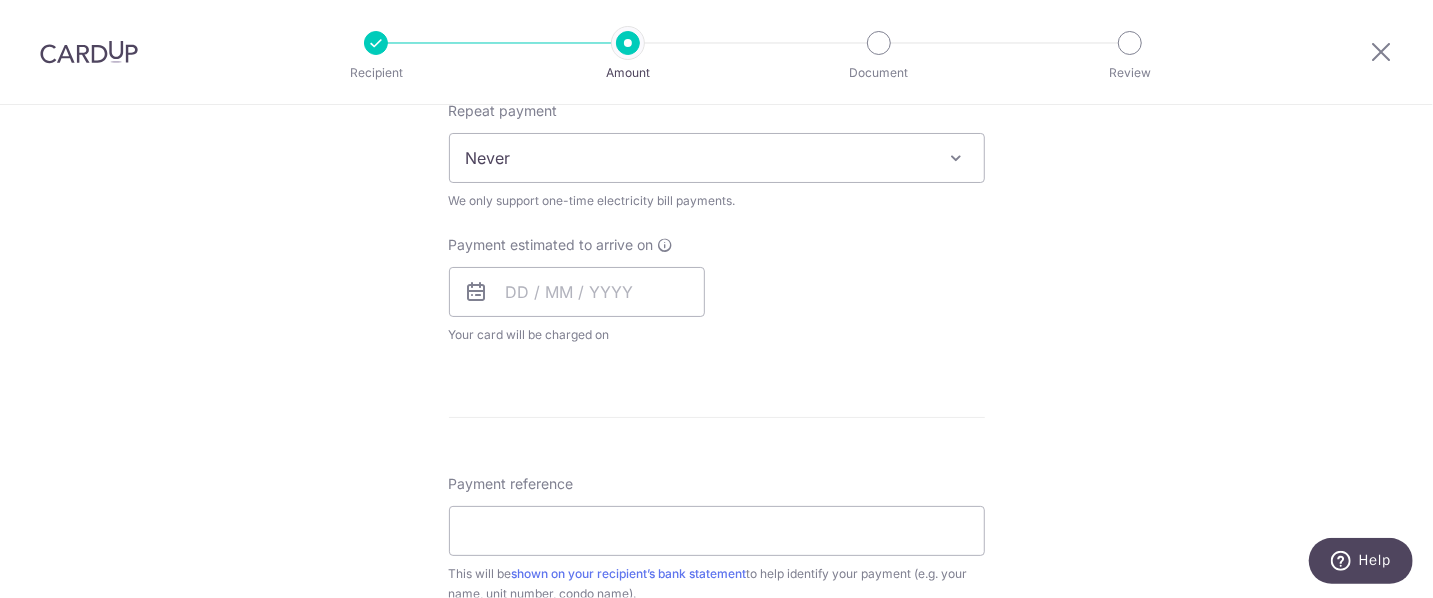 scroll, scrollTop: 819, scrollLeft: 0, axis: vertical 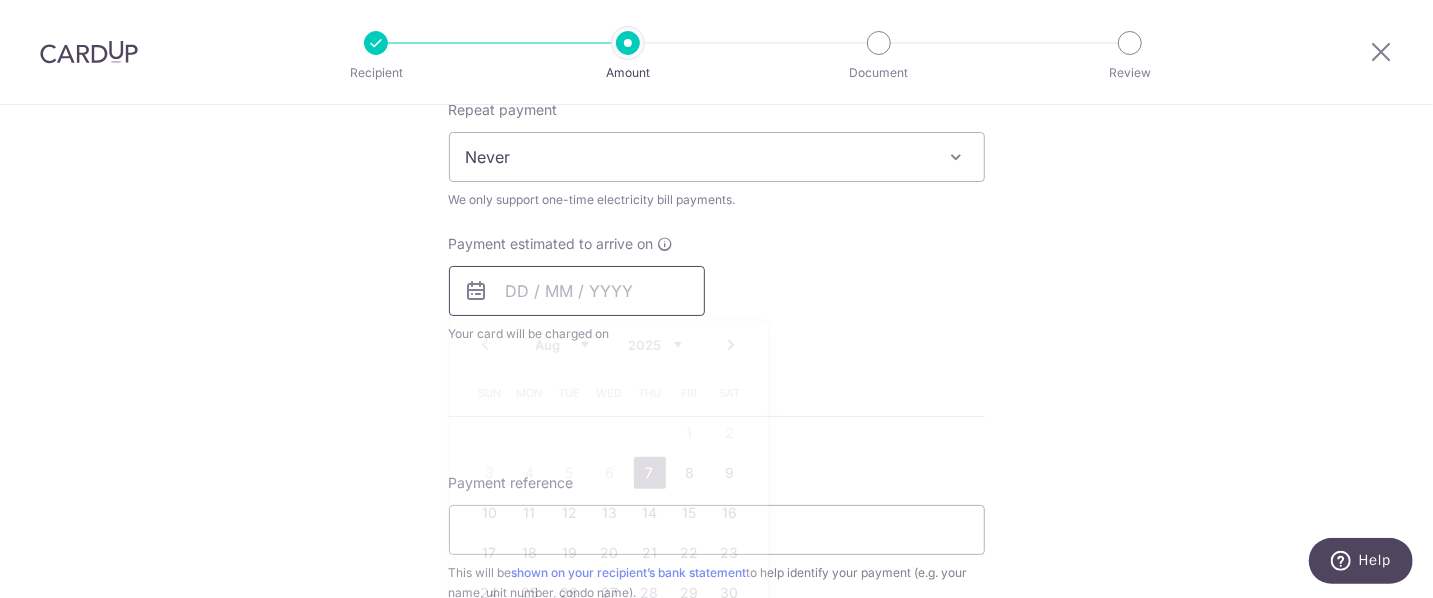 click at bounding box center (577, 291) 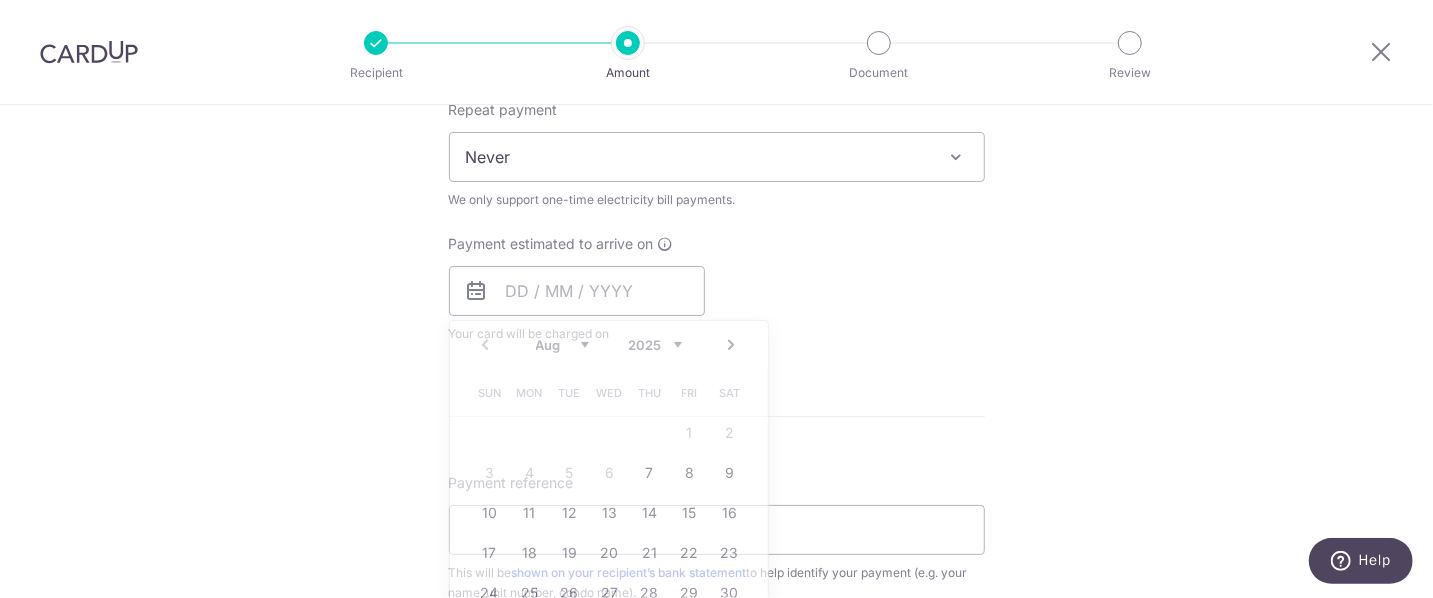 click on "Payment estimated to arrive on
Prev Next Aug Sep Oct Nov Dec 2025 2026 2027 2028 2029 2030 2031 2032 2033 2034 2035 Sun Mon Tue Wed Thu Fri Sat           1 2 3 4 5 6 7 8 9 10 11 12 13 14 15 16 17 18 19 20 21 22 23 24 25 26 27 28 29 30 31             Why are some dates not available?
Your card will be charged on   for the first payment
* If your payment is funded by  9:00am SGT on Tuesday 05/08/2025
05/08/2025
No. of Payments" at bounding box center (717, 289) 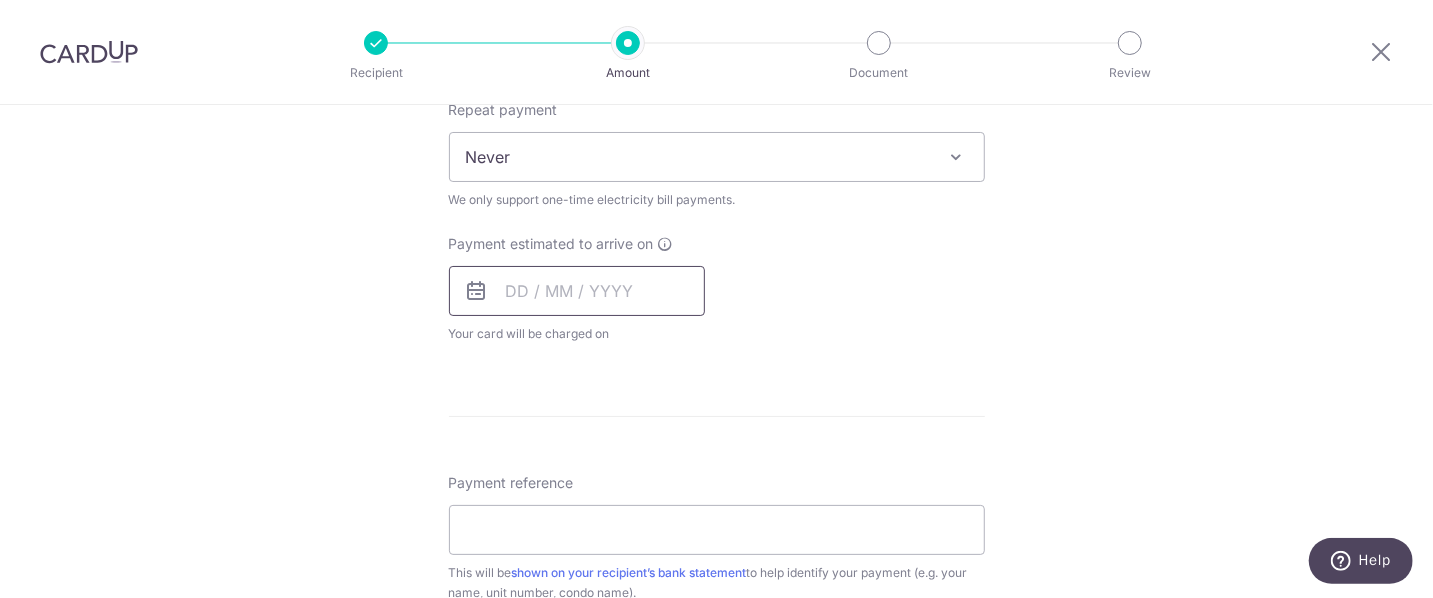 click at bounding box center [577, 291] 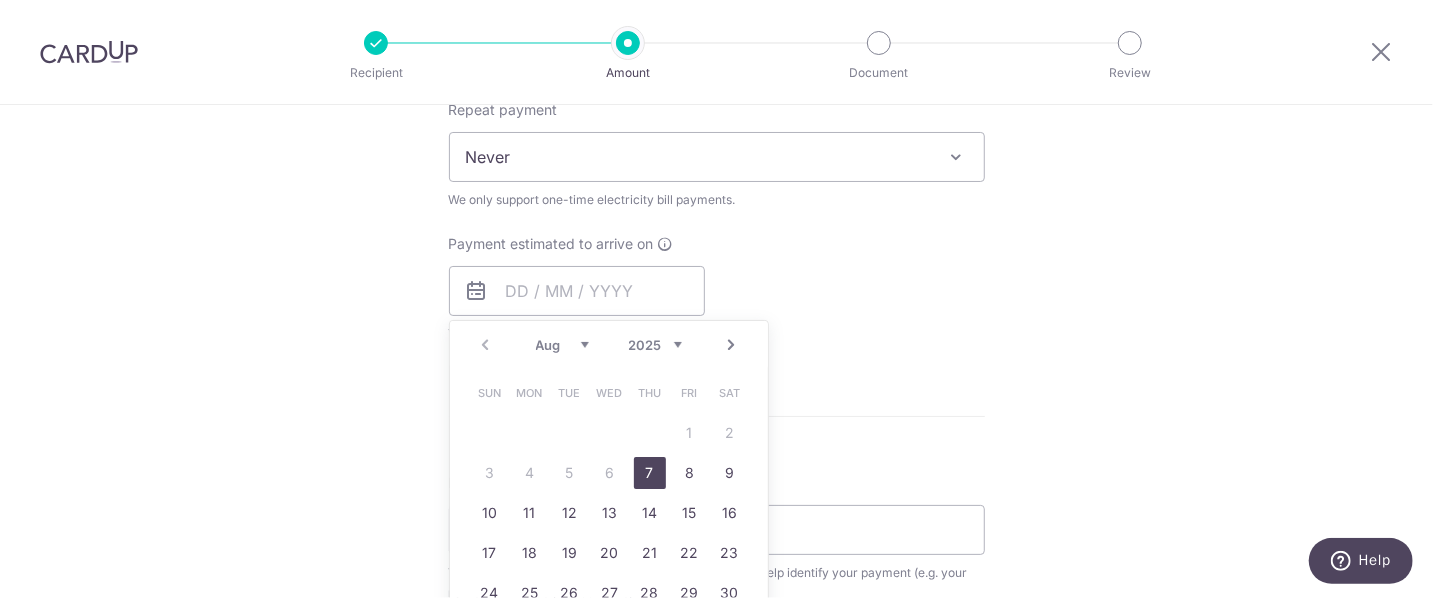 click on "7" at bounding box center (650, 473) 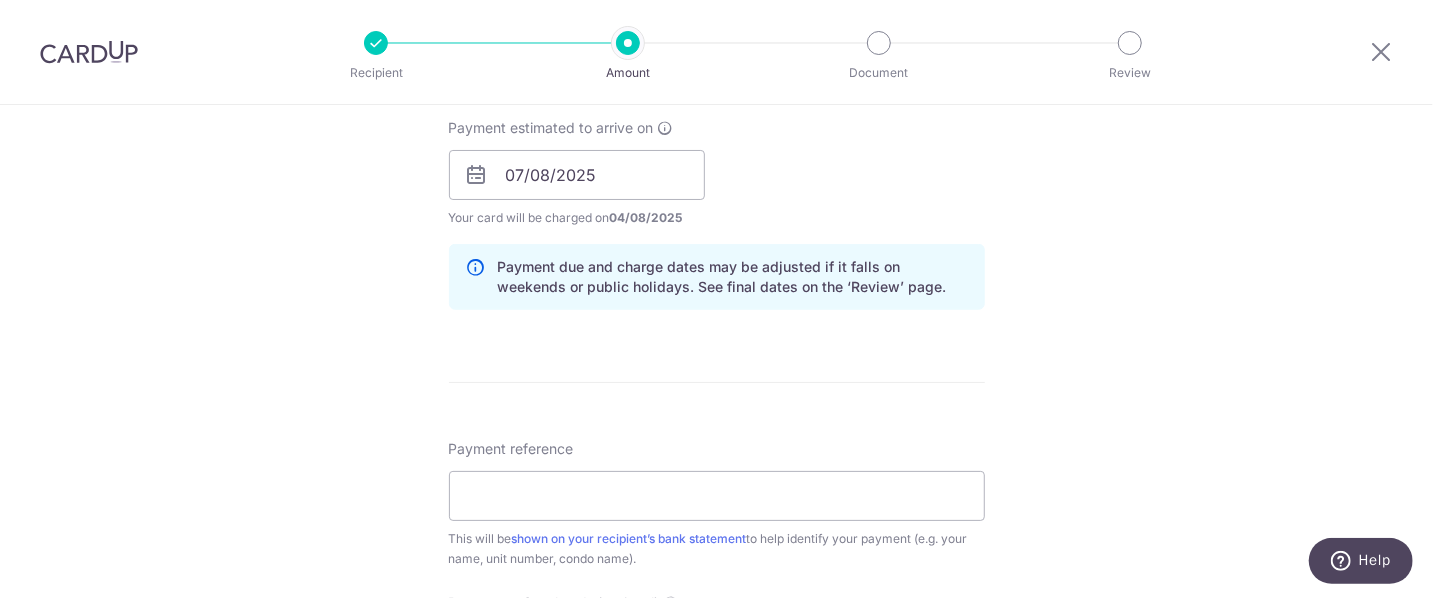 scroll, scrollTop: 942, scrollLeft: 0, axis: vertical 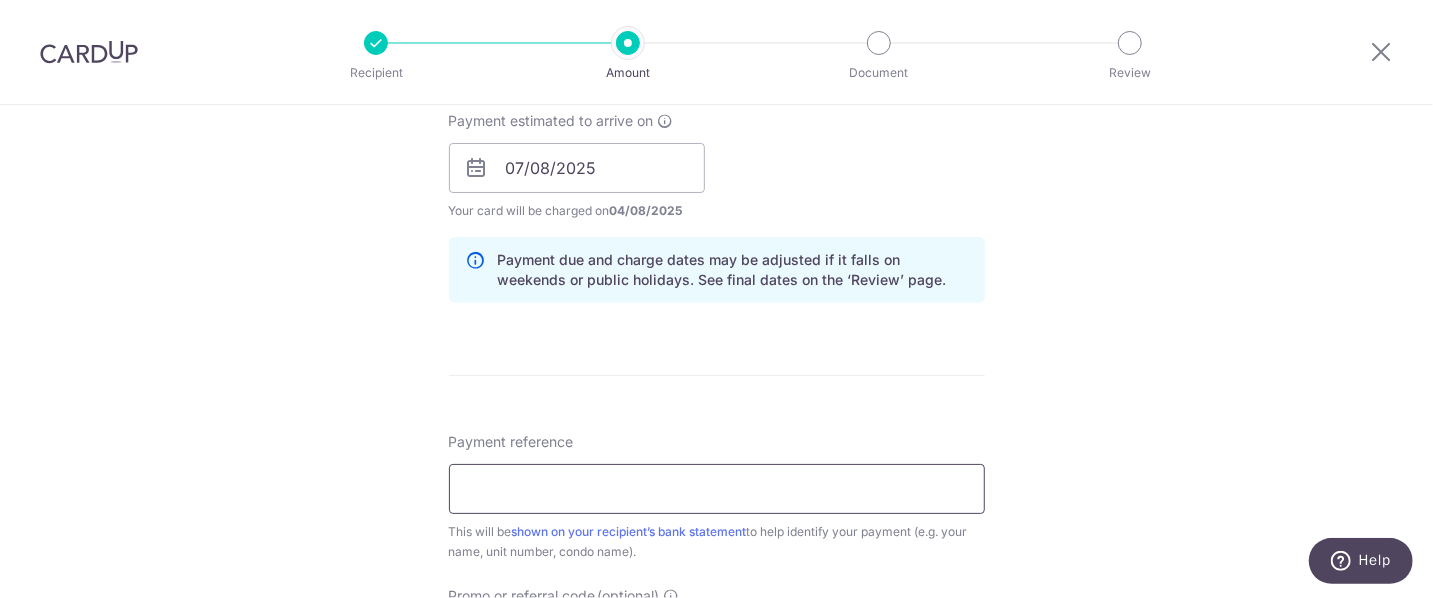click on "Payment reference" at bounding box center (717, 489) 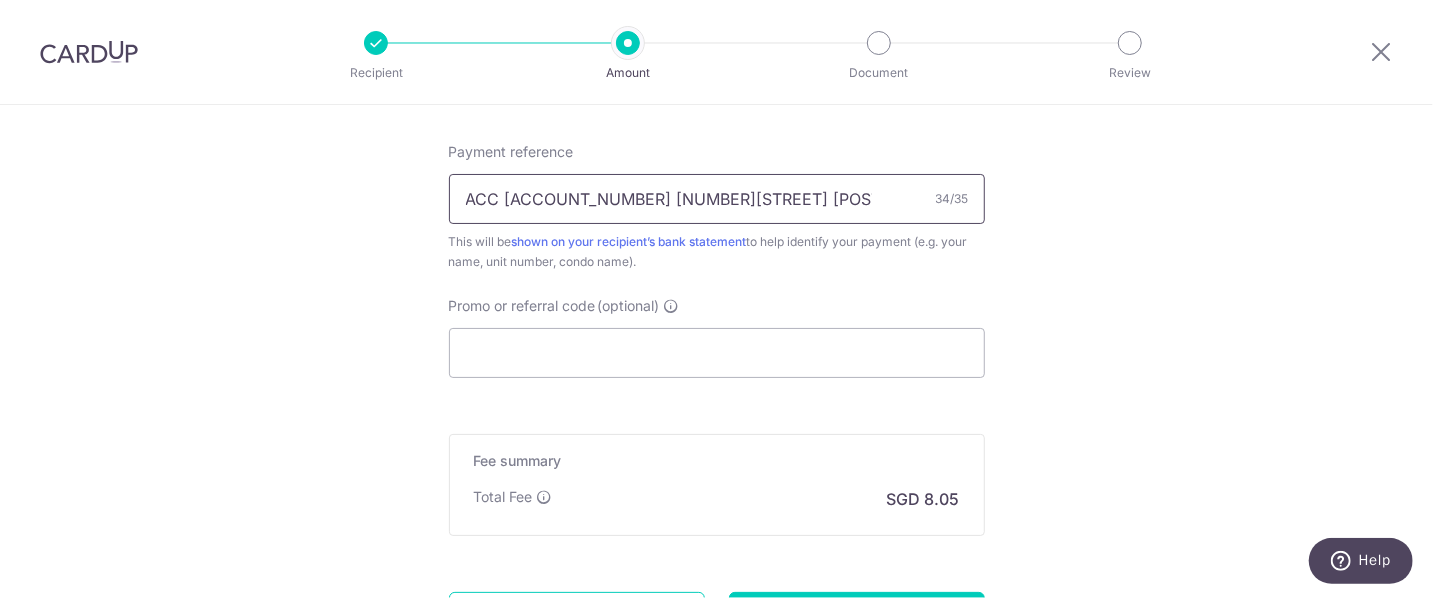 scroll, scrollTop: 1235, scrollLeft: 0, axis: vertical 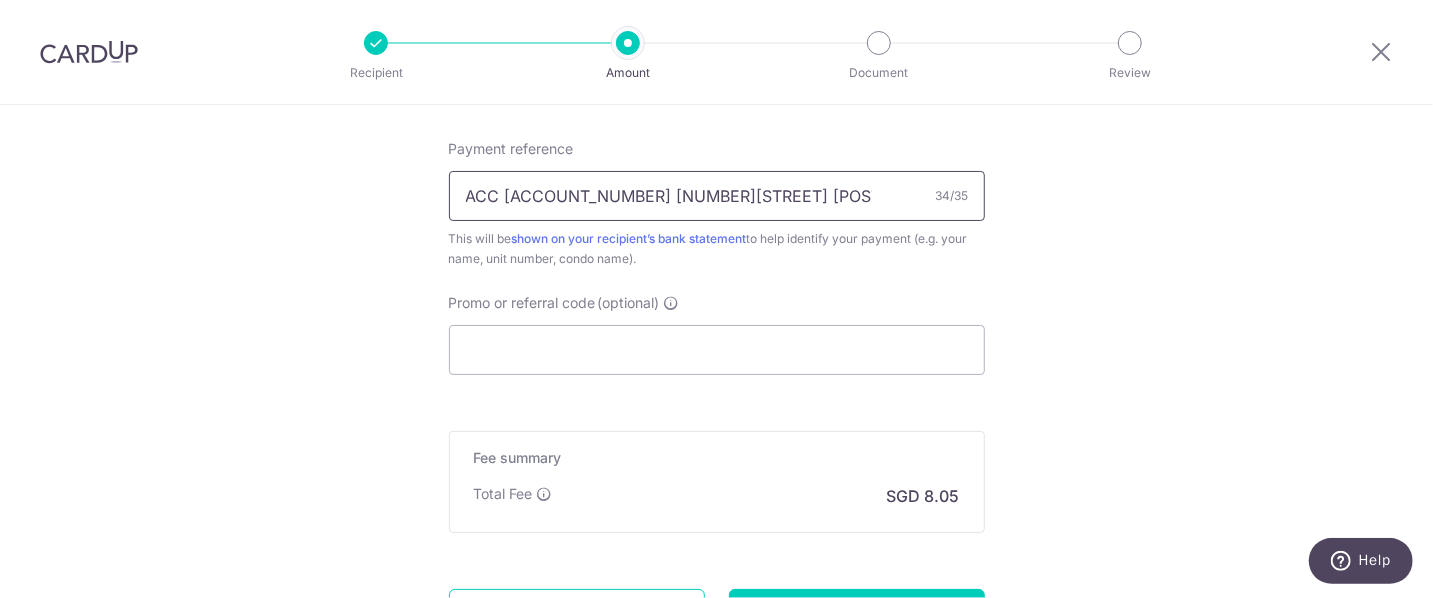 paste on "O" 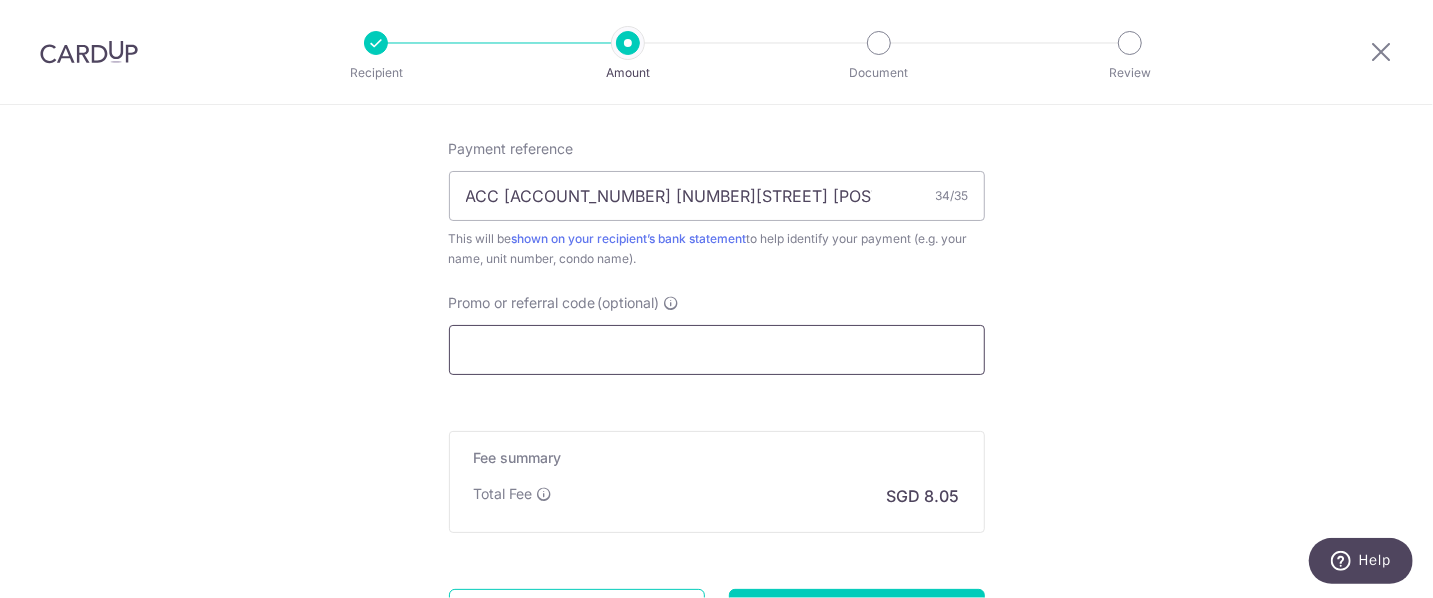 click on "Promo or referral code
(optional)" at bounding box center (717, 350) 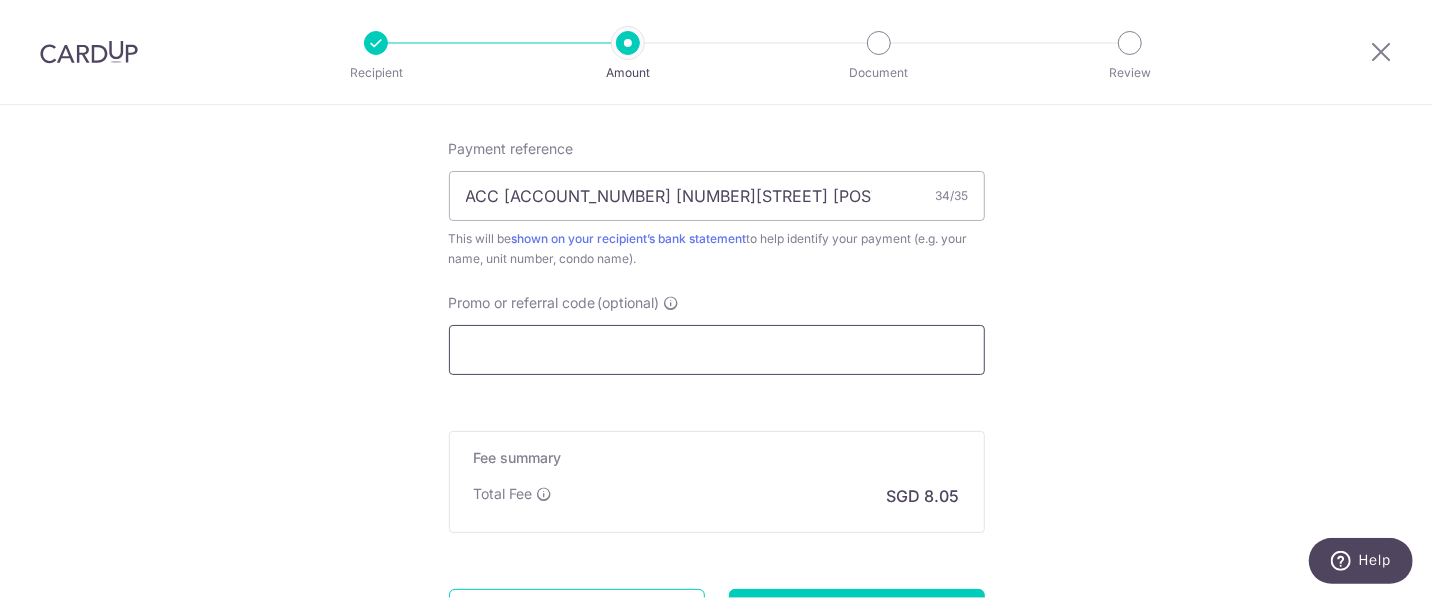 click on "Promo or referral code
(optional)" at bounding box center (717, 350) 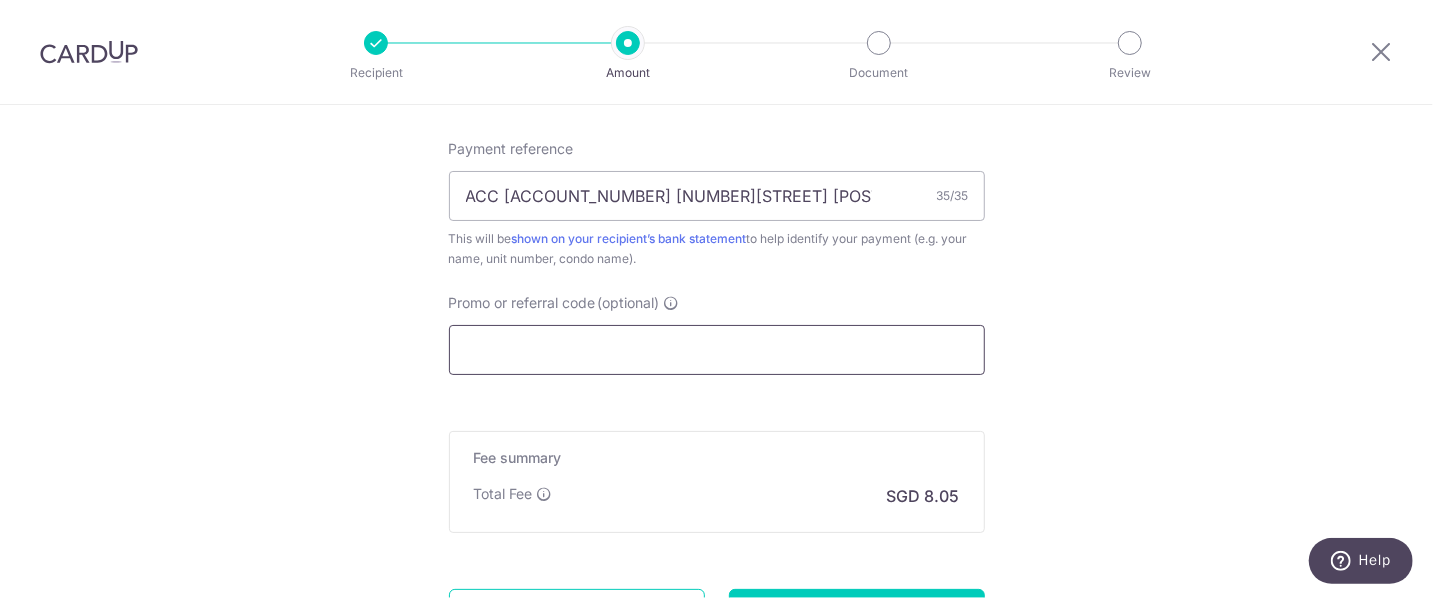 click on "Promo or referral code
(optional)" at bounding box center (717, 350) 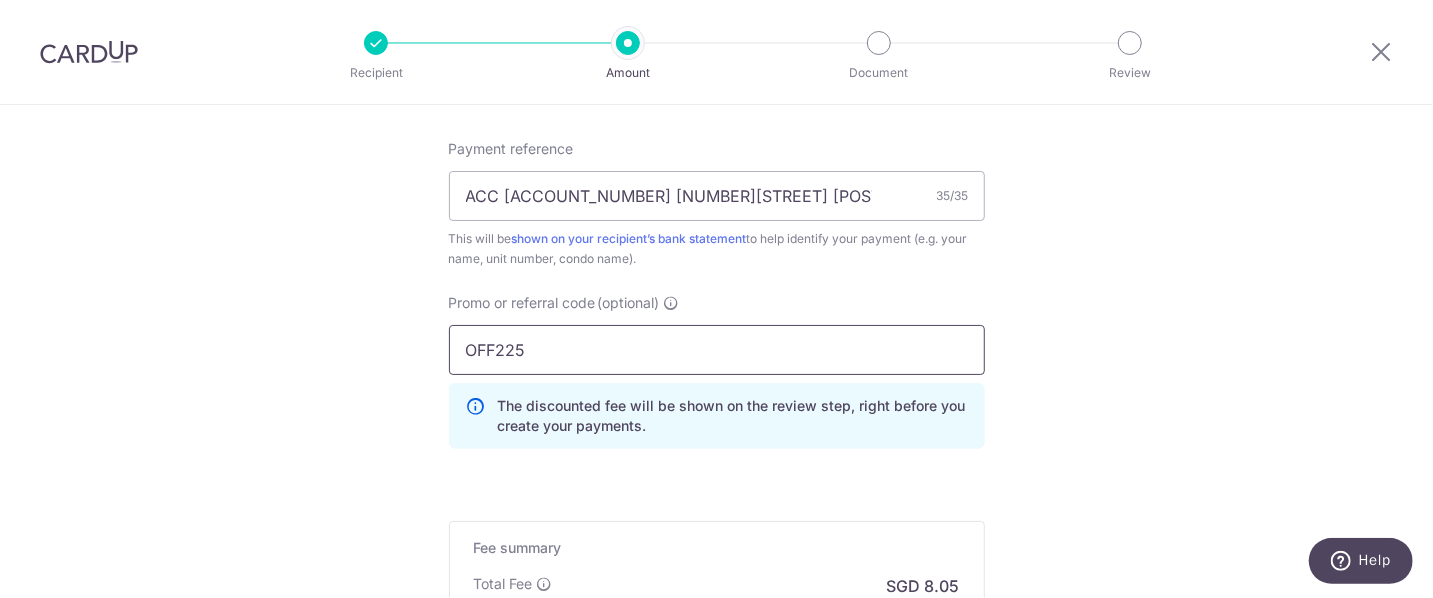 scroll, scrollTop: 1316, scrollLeft: 0, axis: vertical 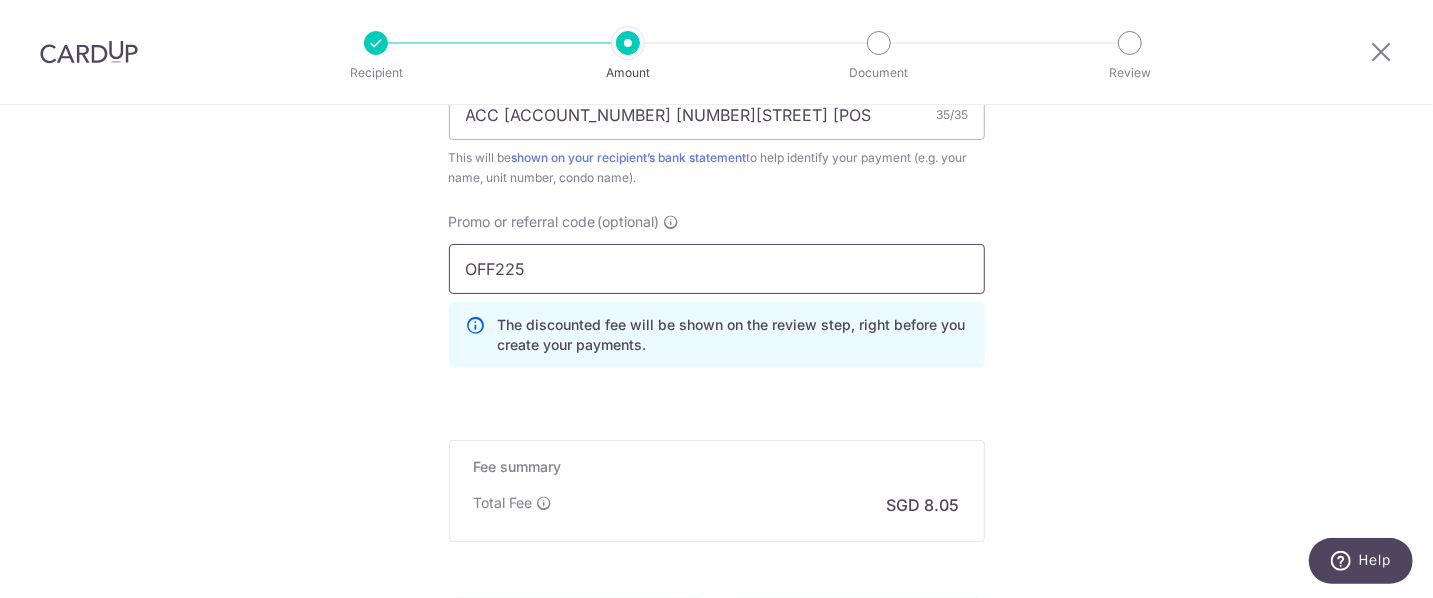 type on "OFF225" 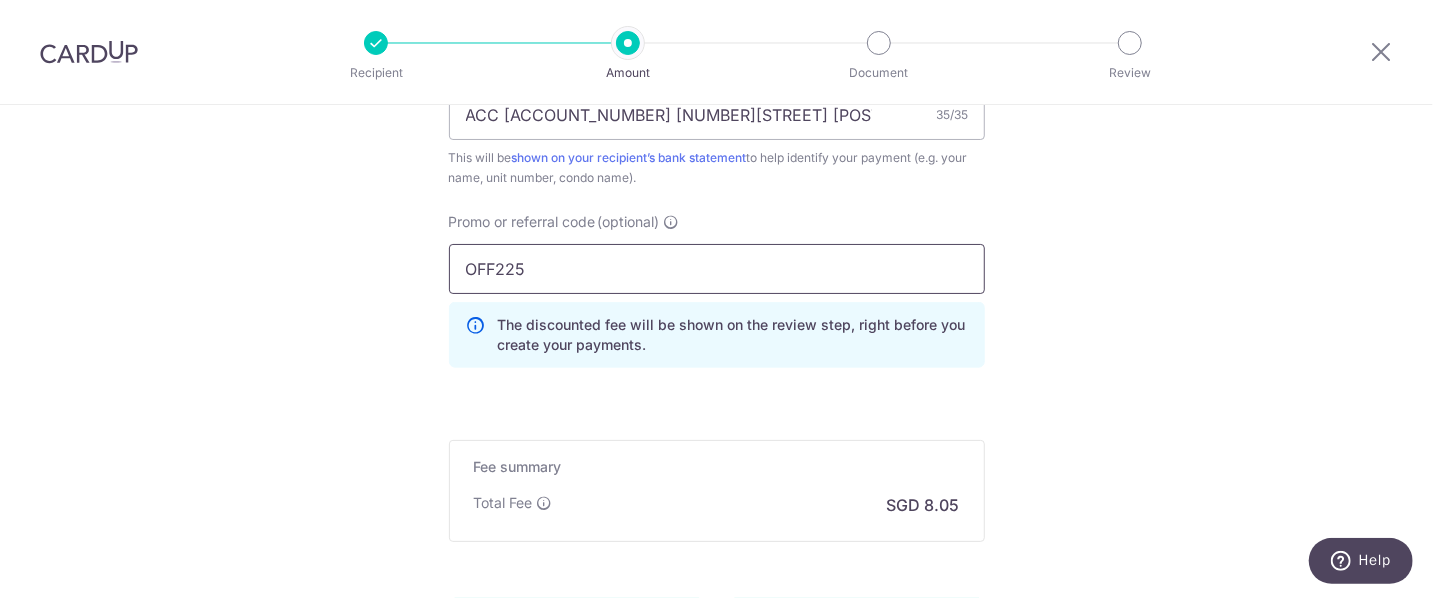 click on "Enter payment amount
SGD
309.56
309.56
Select Card
**** 7376
Add credit card
Your Cards
**** 7376
Secure 256-bit SSL
Text
New card details
Card
Secure 256-bit SSL" at bounding box center [717, -188] 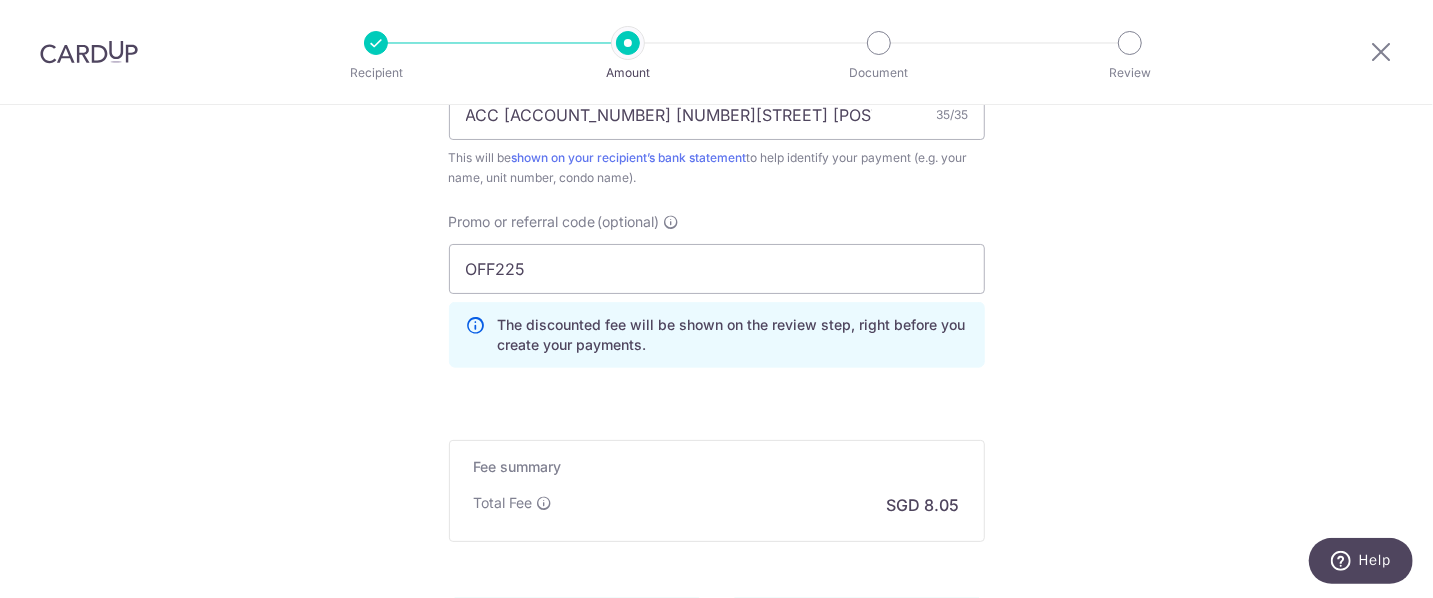 scroll, scrollTop: 1268, scrollLeft: 0, axis: vertical 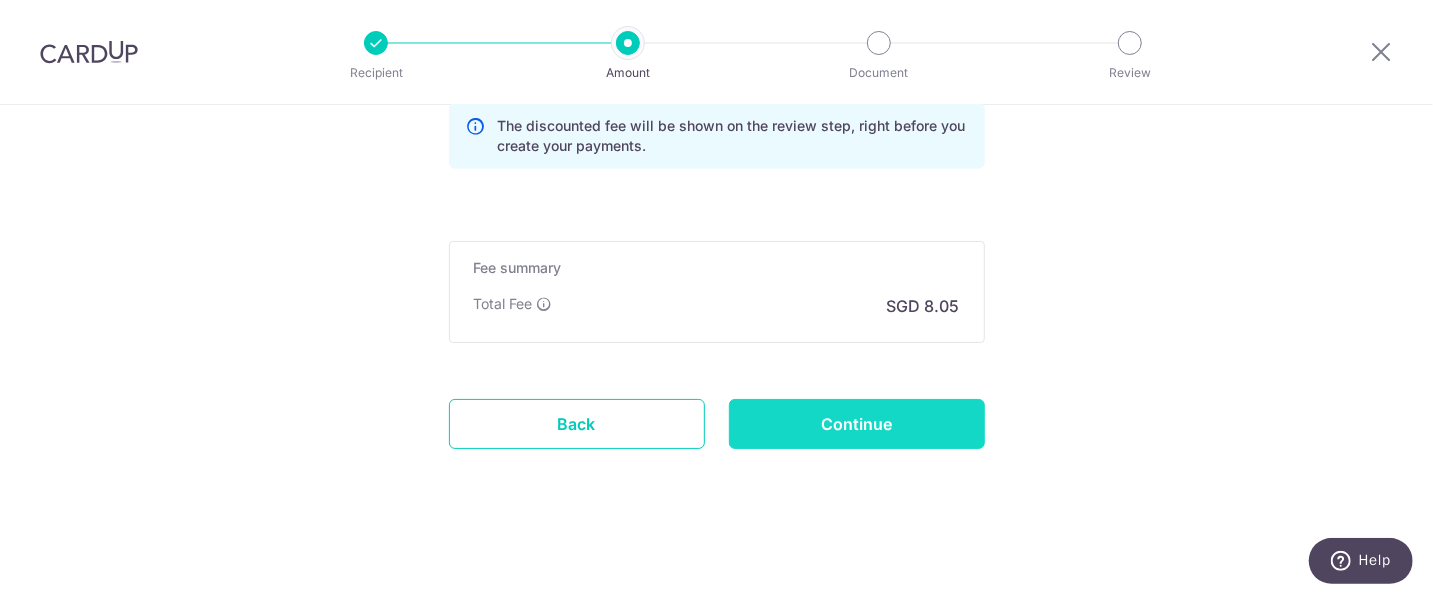 drag, startPoint x: 808, startPoint y: 317, endPoint x: 750, endPoint y: 427, distance: 124.35433 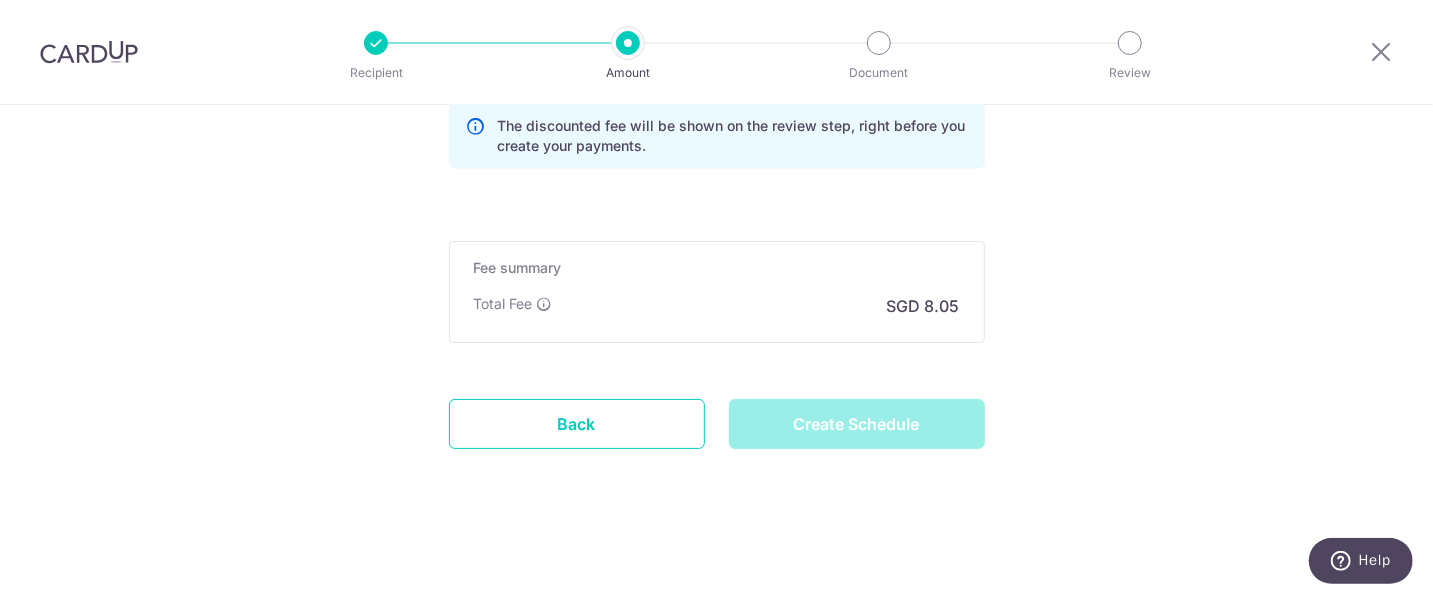 type on "Create Schedule" 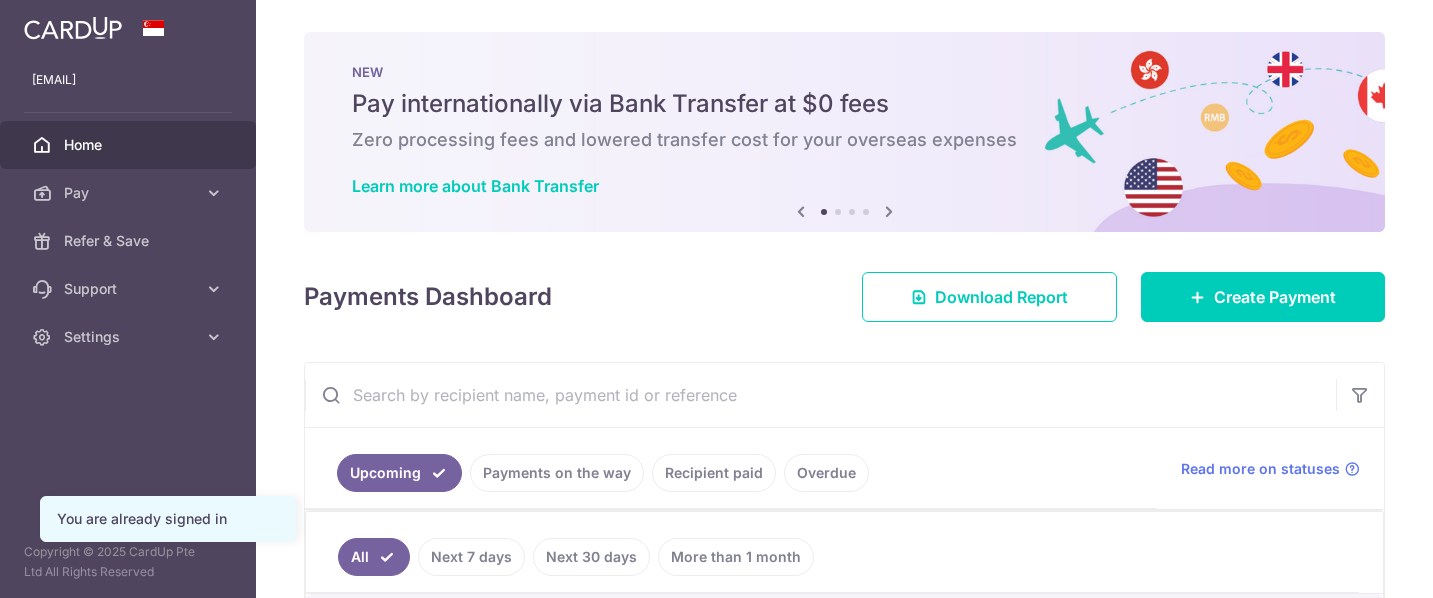 scroll, scrollTop: 0, scrollLeft: 0, axis: both 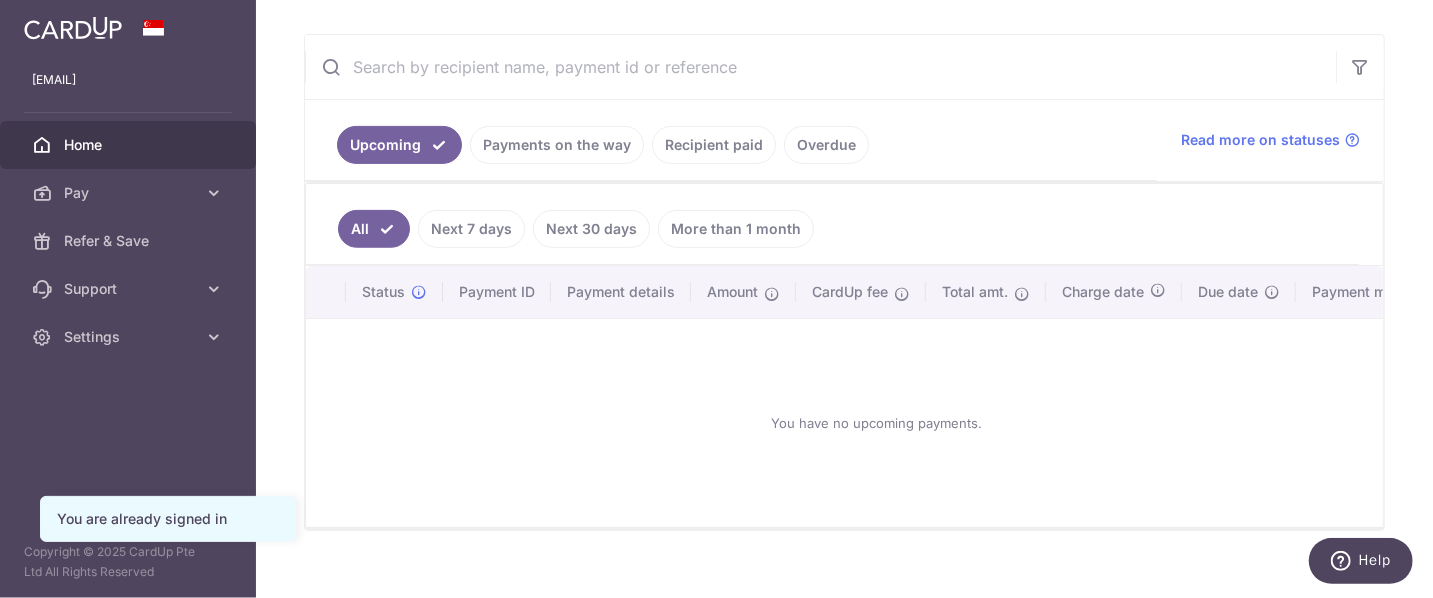 click on "Recipient paid" at bounding box center (714, 145) 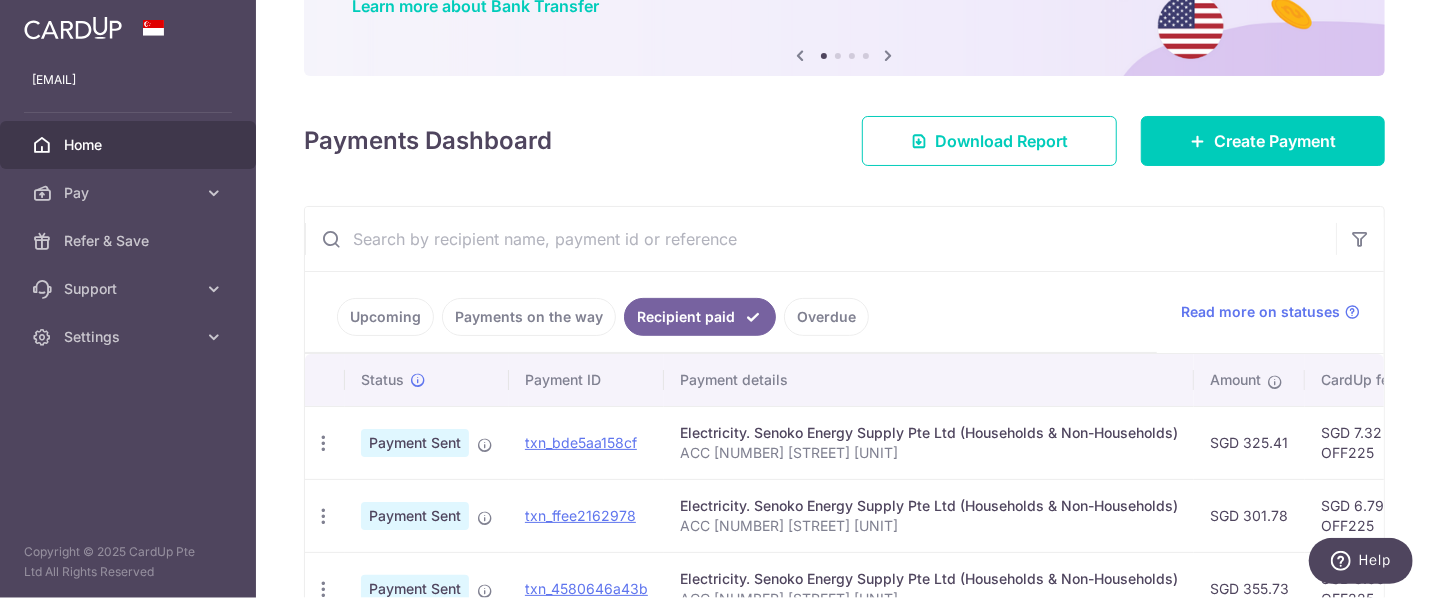 scroll, scrollTop: 352, scrollLeft: 0, axis: vertical 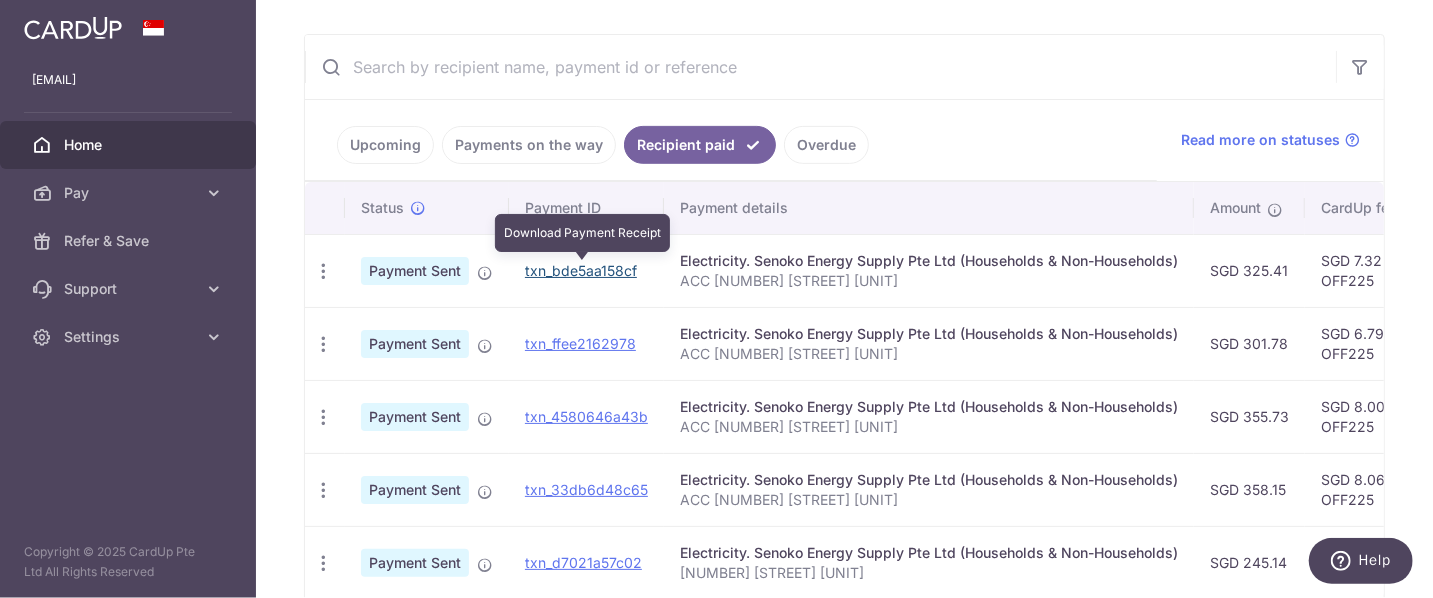 click on "txn_bde5aa158cf" at bounding box center (581, 270) 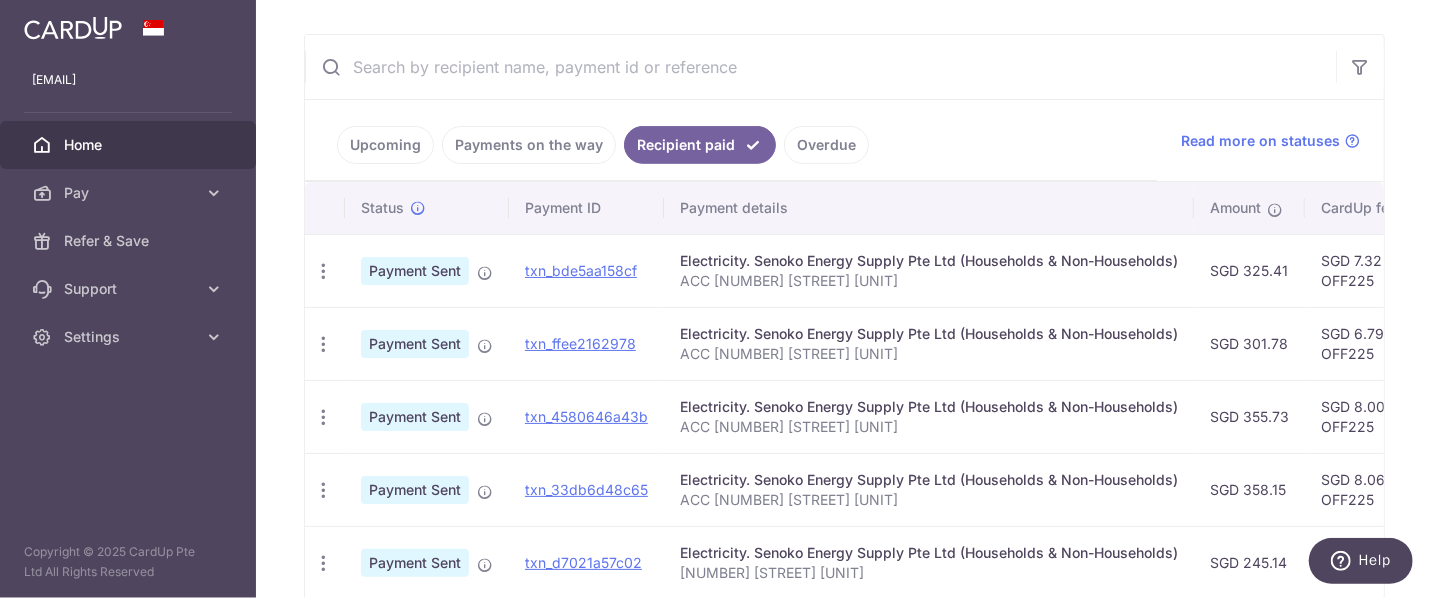 click on "Home" at bounding box center (130, 145) 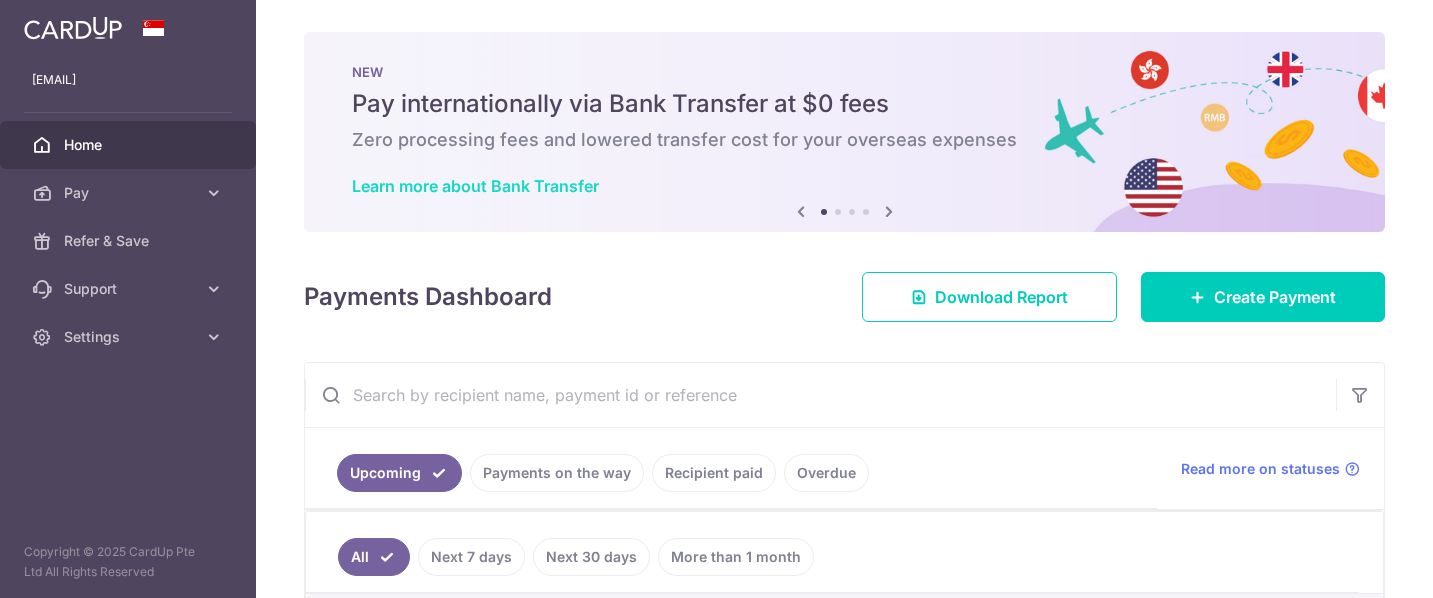 scroll, scrollTop: 0, scrollLeft: 0, axis: both 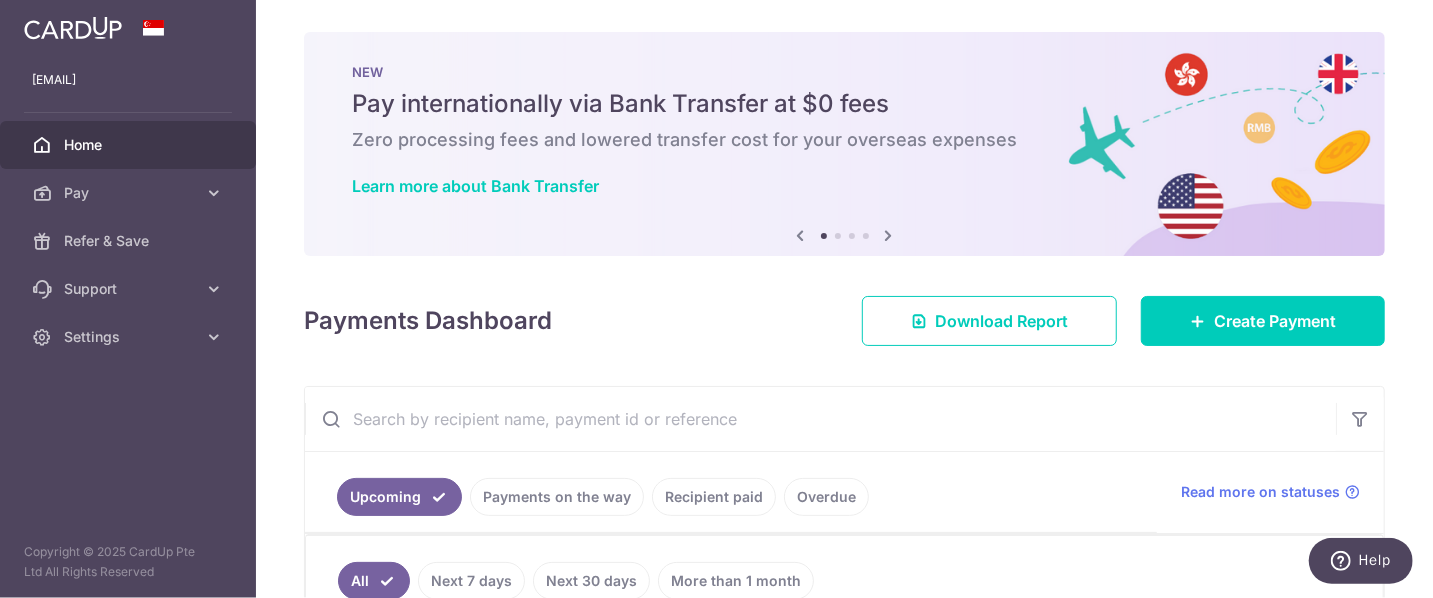 click at bounding box center [73, 28] 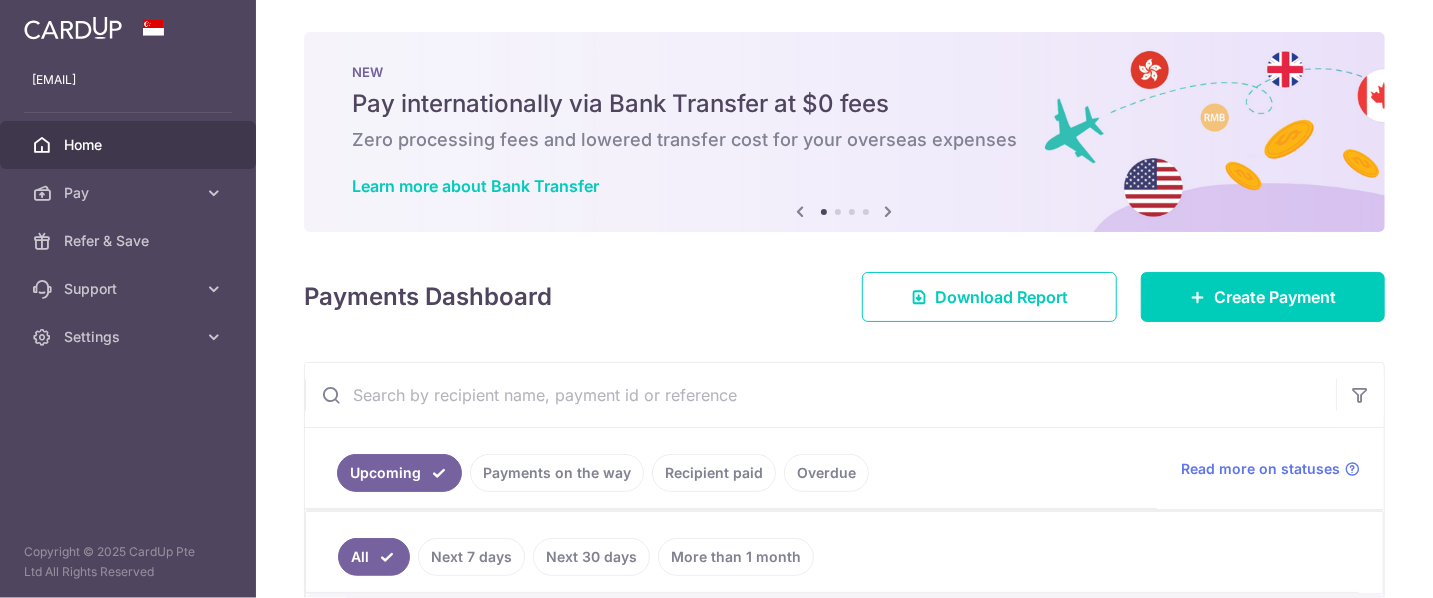 scroll, scrollTop: 0, scrollLeft: 0, axis: both 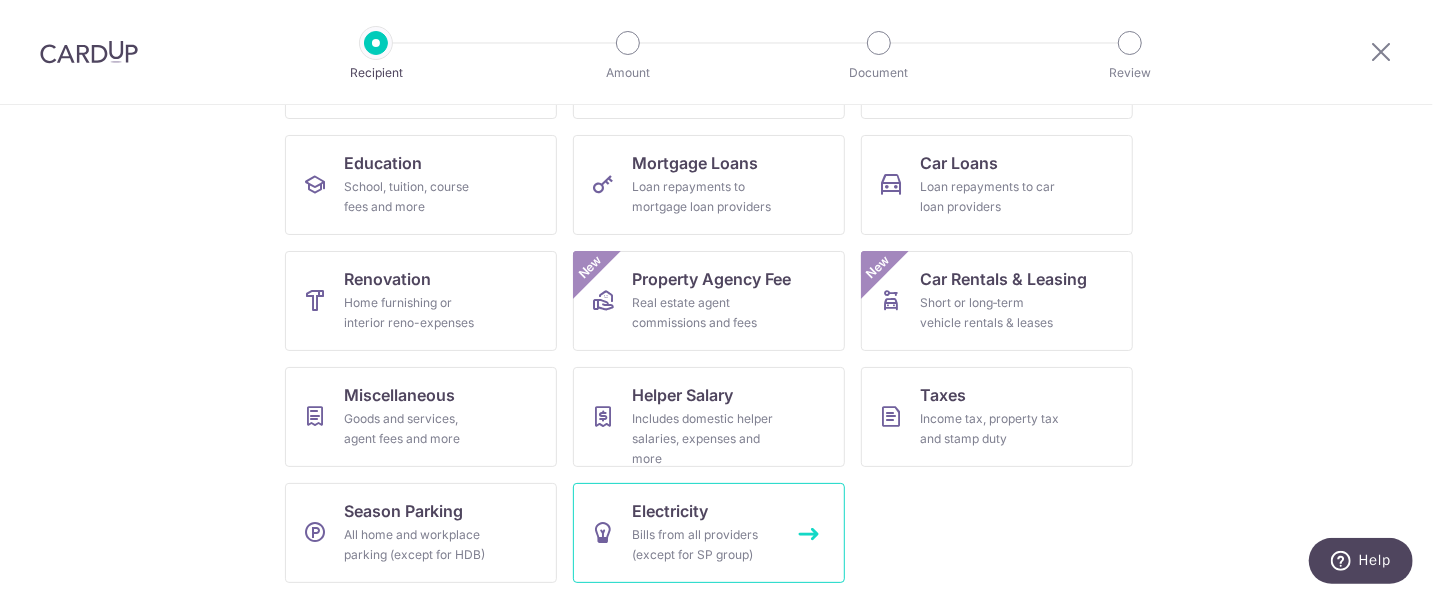 click on "Bills from all providers (except for SP group)" at bounding box center (705, 545) 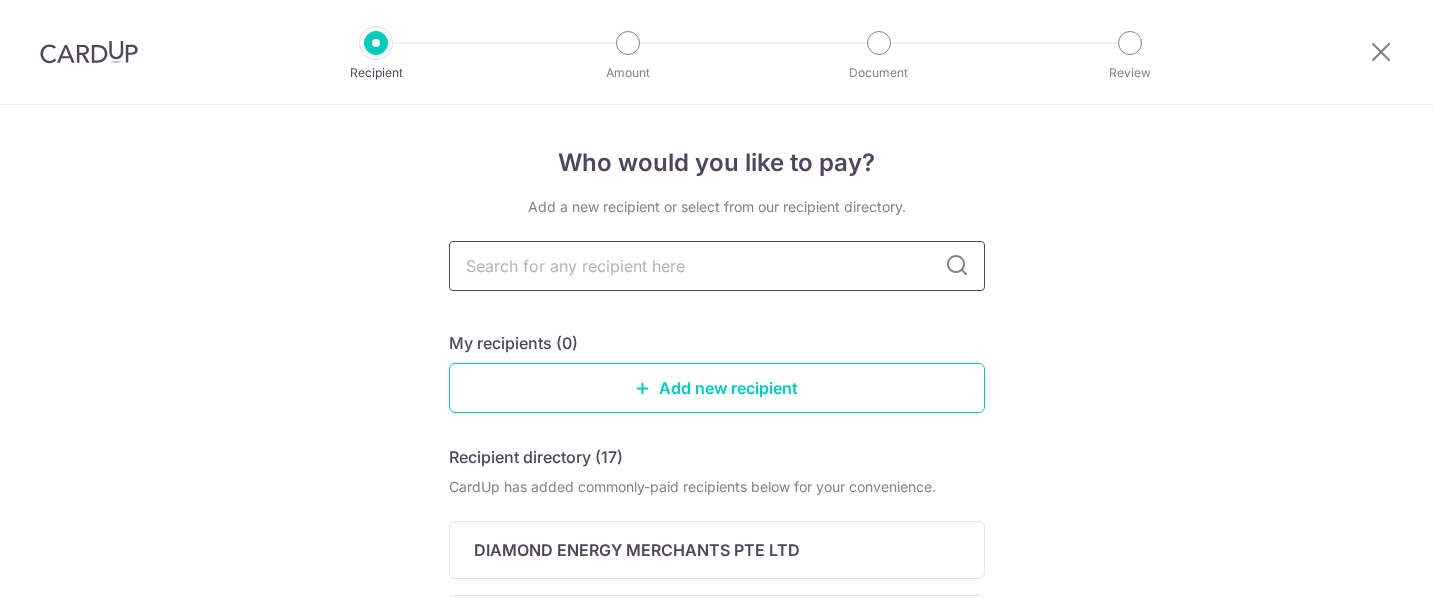 scroll, scrollTop: 0, scrollLeft: 0, axis: both 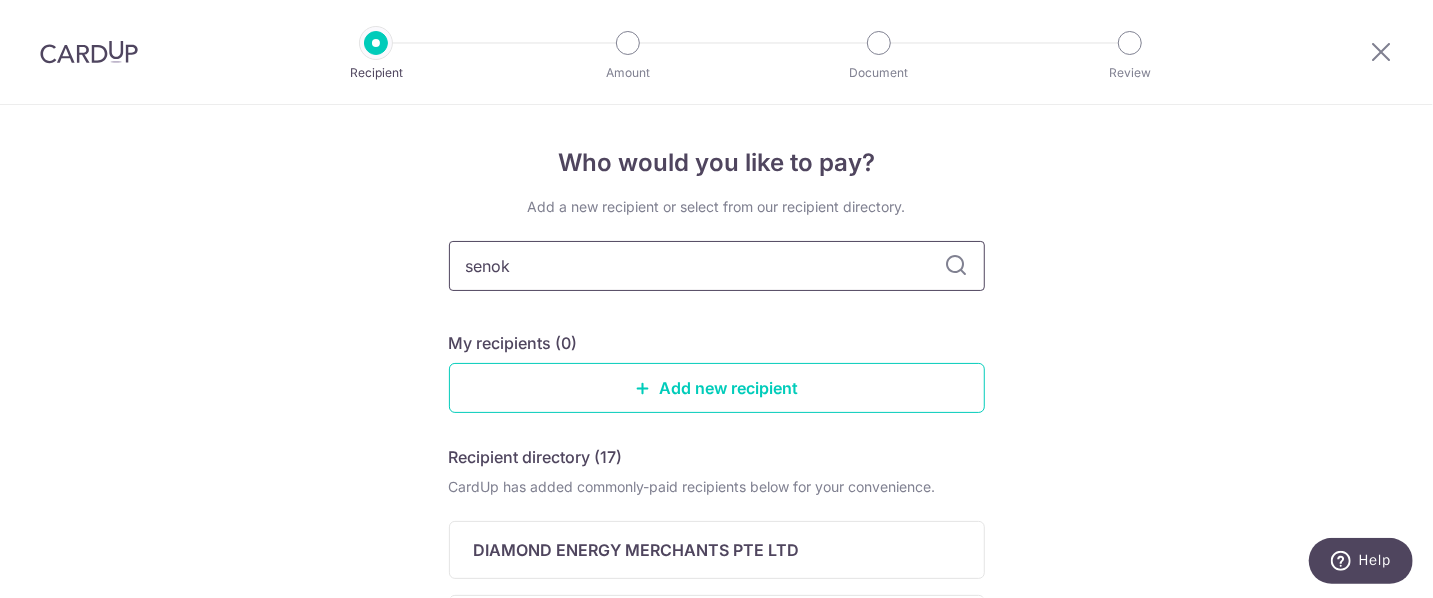 type on "senoko" 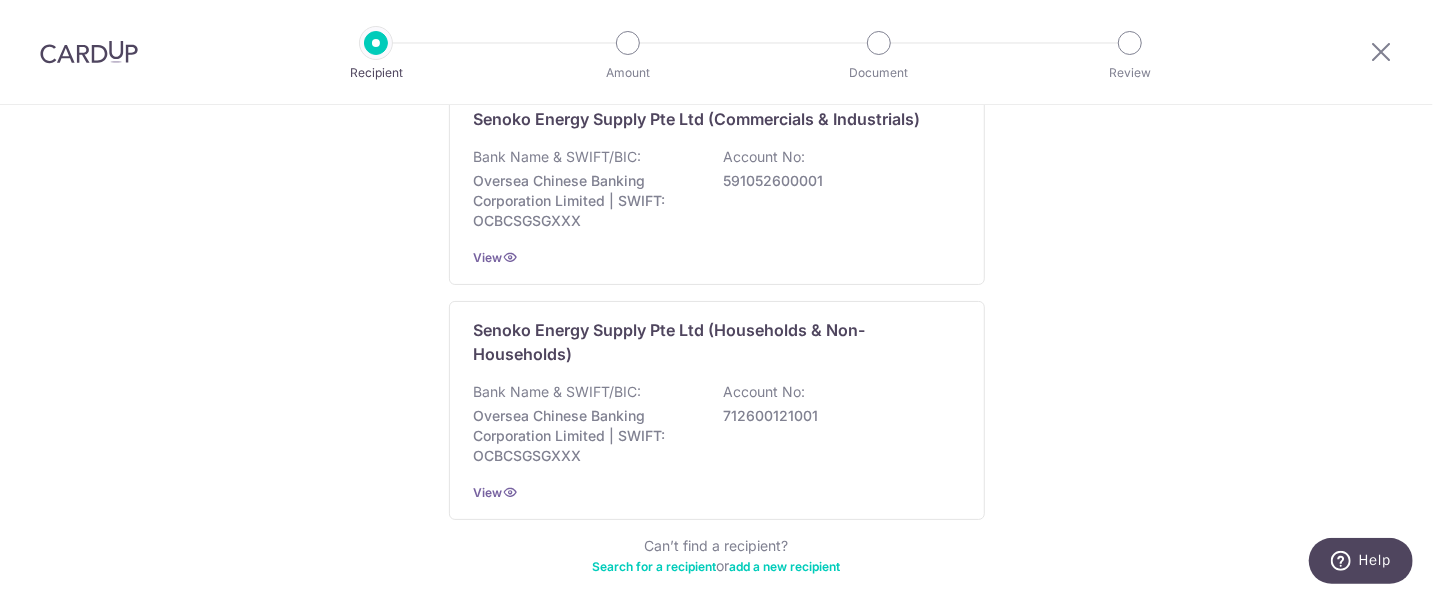 scroll, scrollTop: 432, scrollLeft: 0, axis: vertical 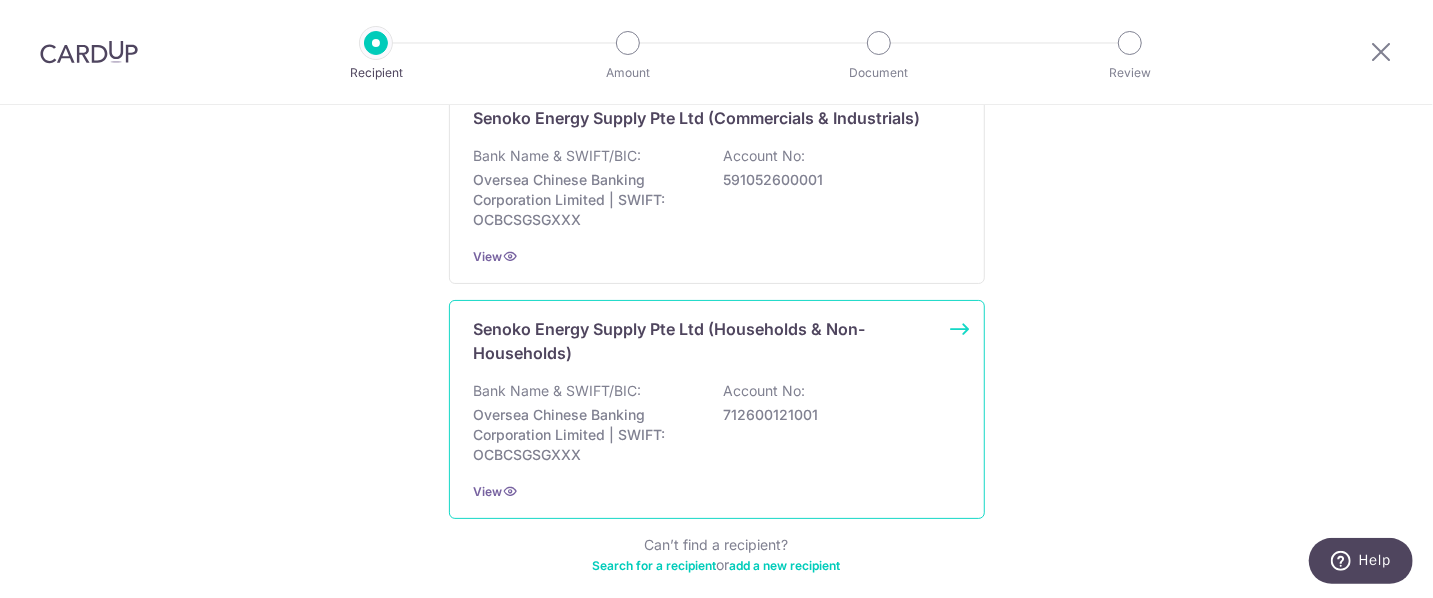 click on "Senoko Energy Supply Pte Ltd (Households & Non-Households)" at bounding box center (705, 341) 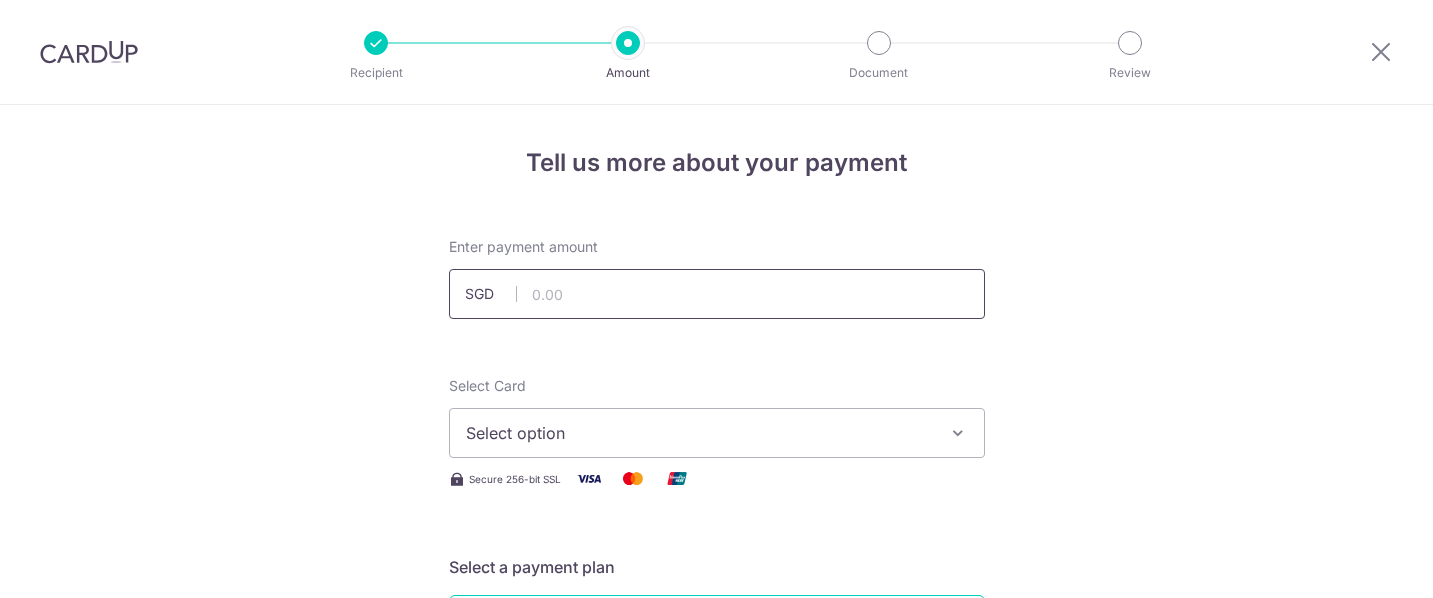 scroll, scrollTop: 0, scrollLeft: 0, axis: both 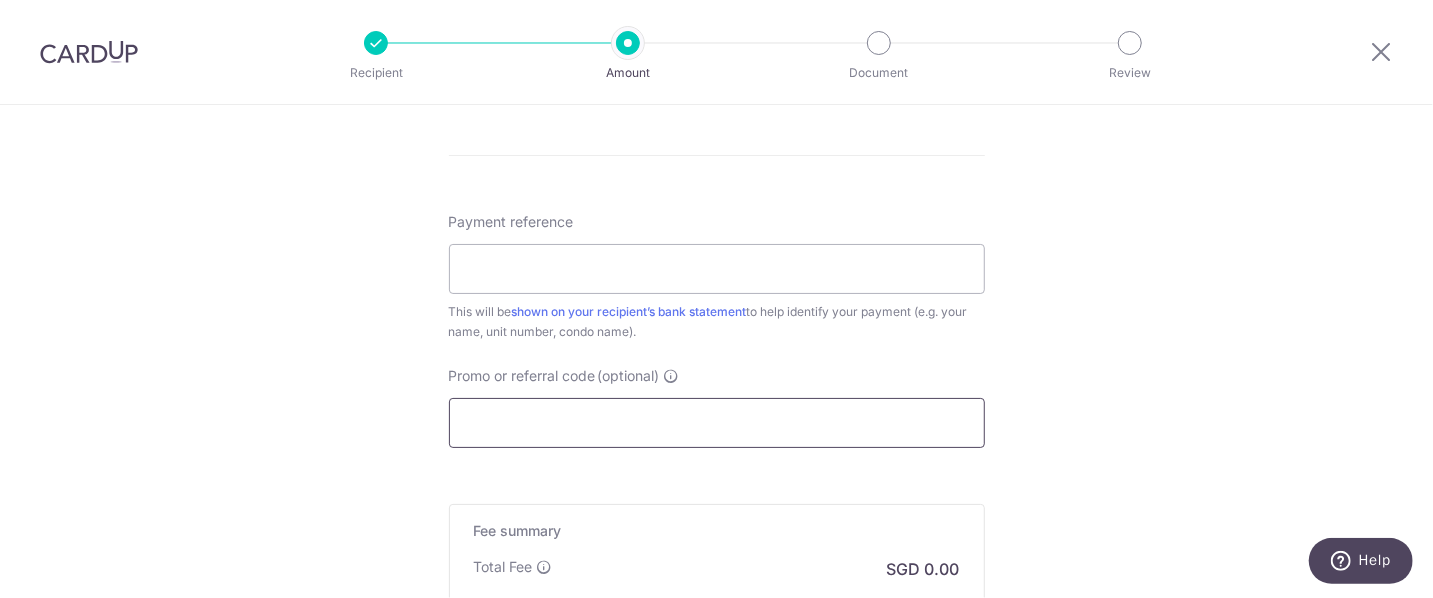click on "Promo or referral code
(optional)" at bounding box center [717, 423] 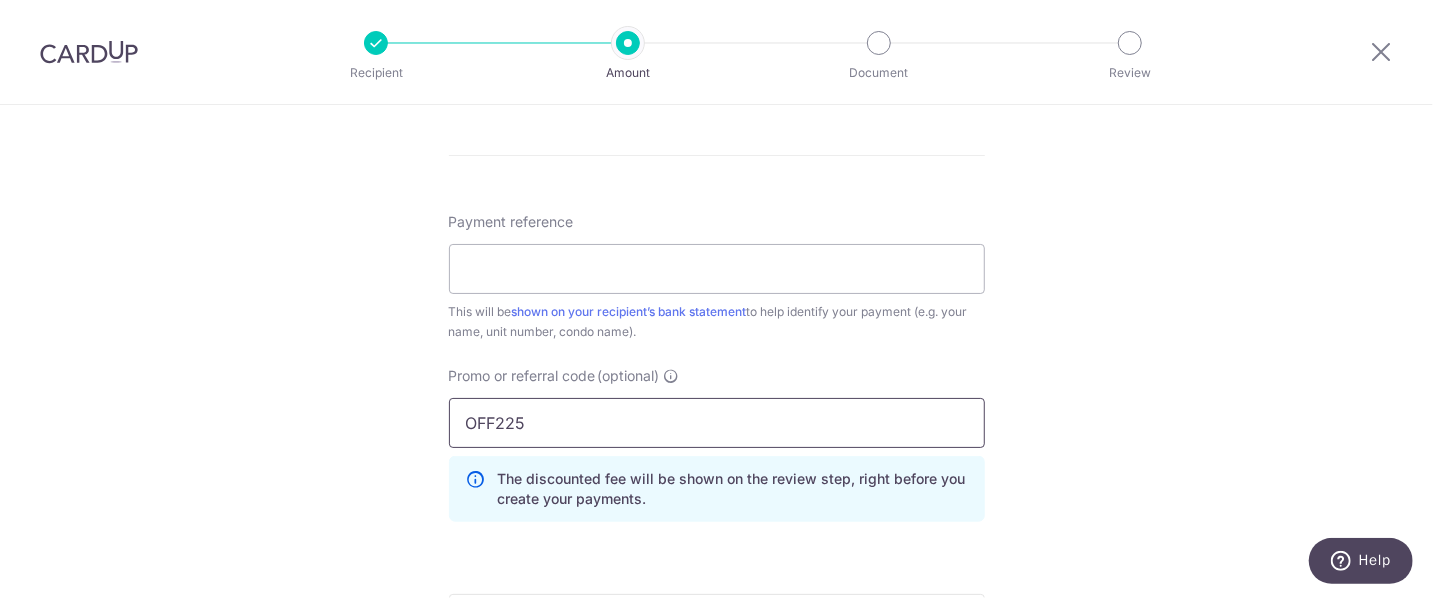 type on "OFF225" 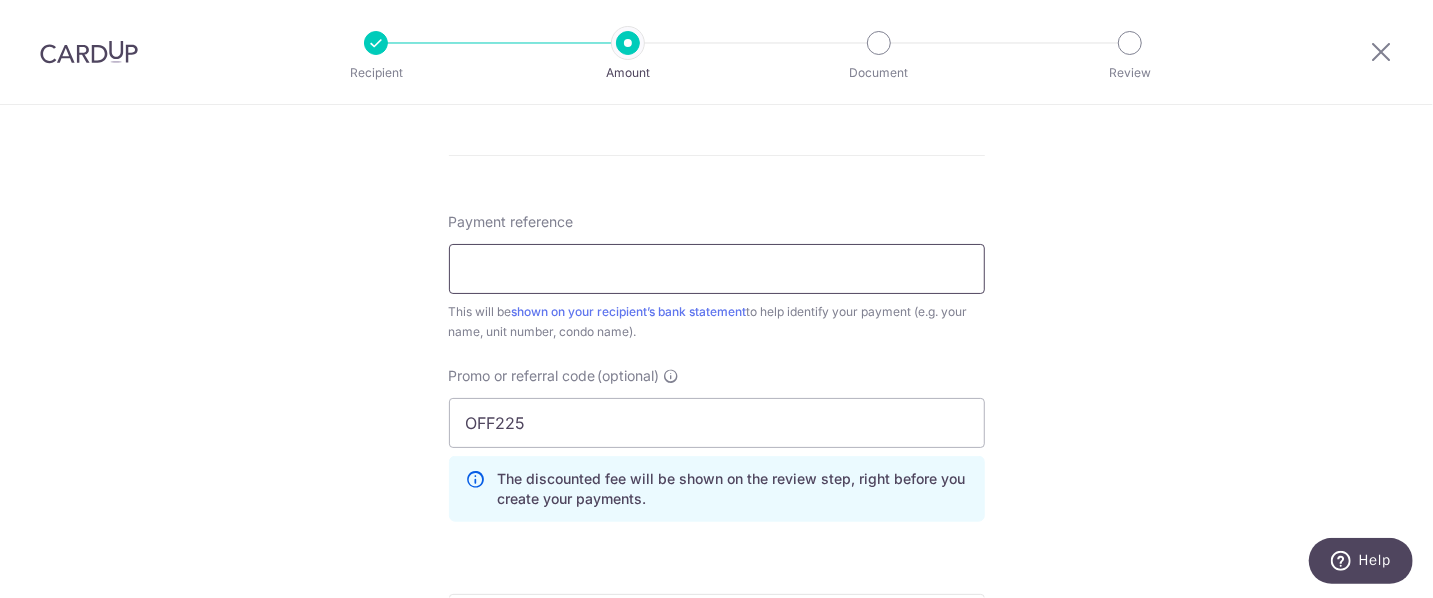 click on "Payment reference" at bounding box center (717, 269) 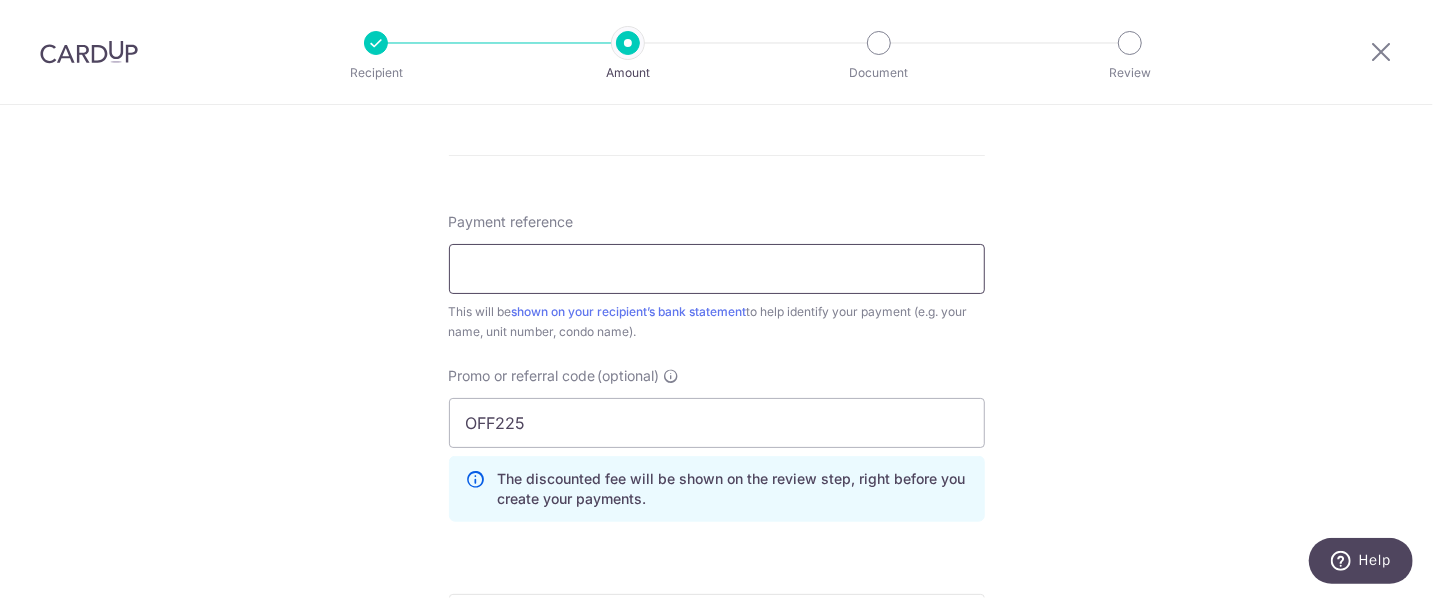 paste on "ACC 100129677R 308B AMK AVE1 07401" 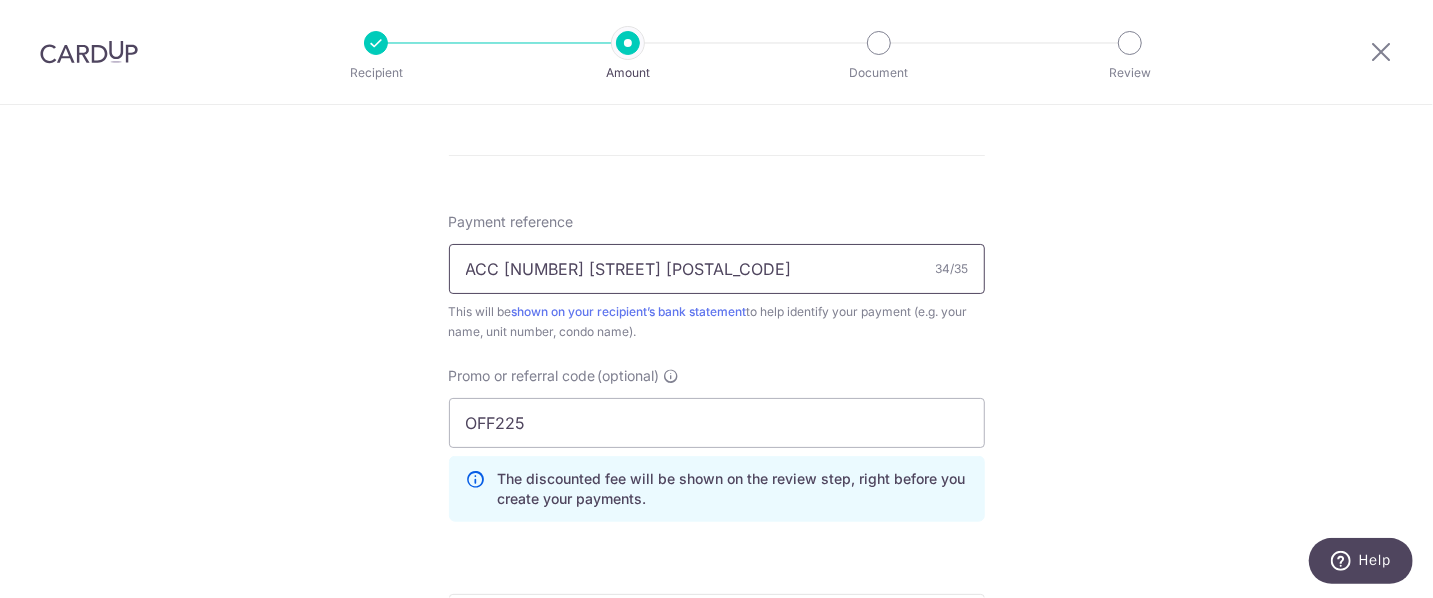 type on "ACC 100129677R 308B AMK AVE1 07401" 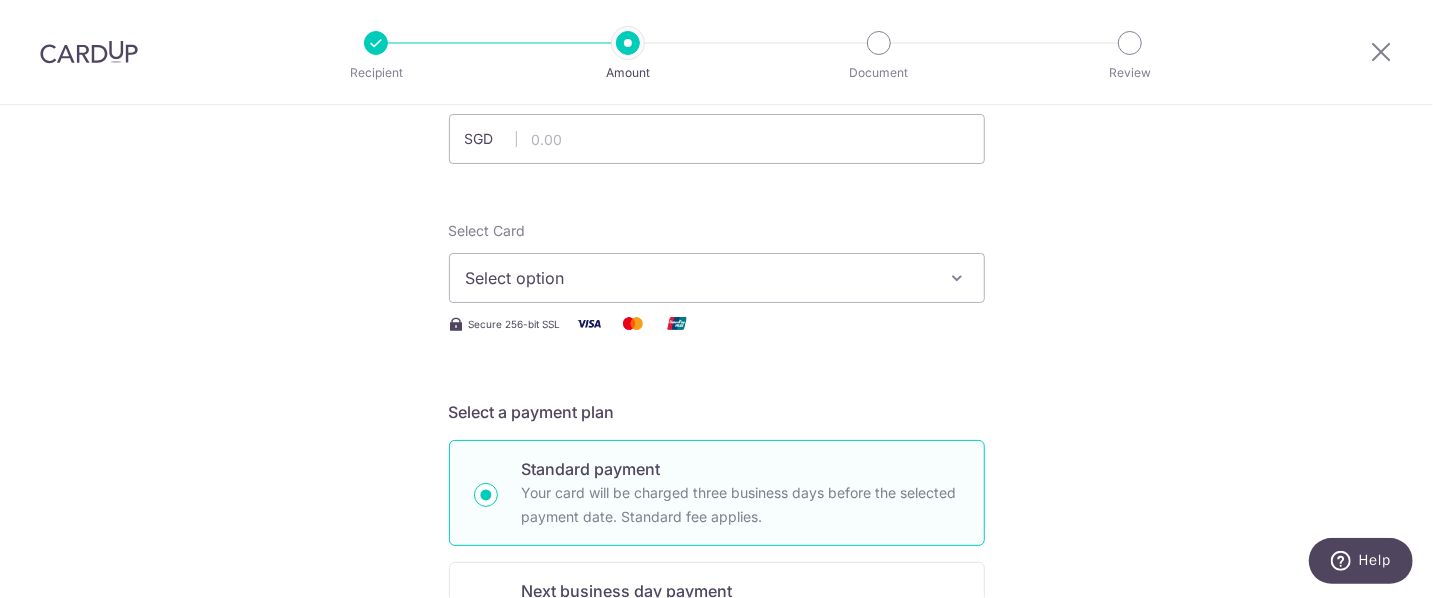 scroll, scrollTop: 154, scrollLeft: 0, axis: vertical 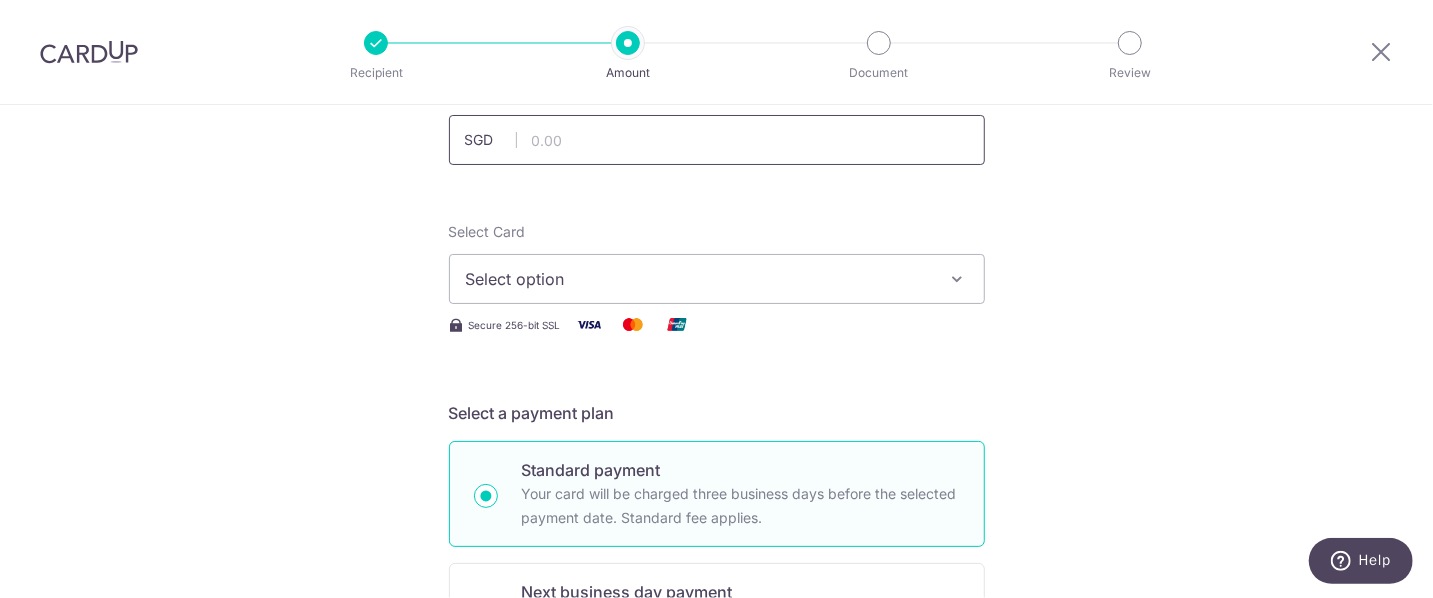 click at bounding box center (717, 140) 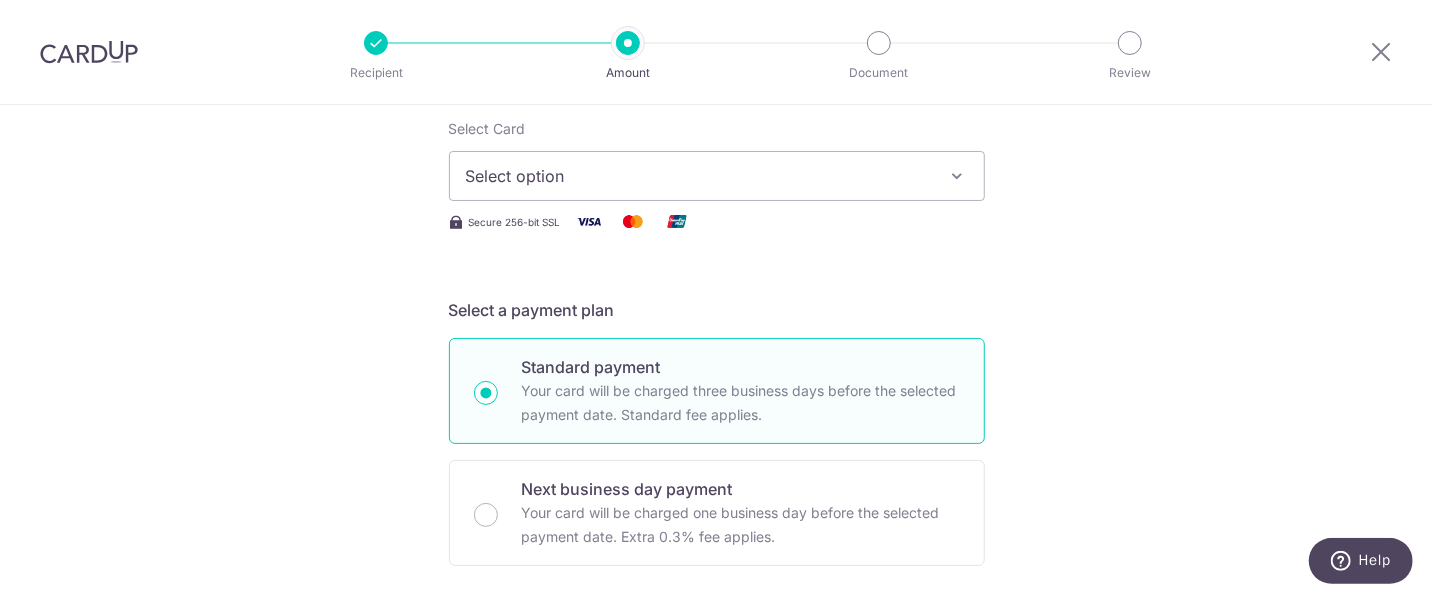 scroll, scrollTop: 256, scrollLeft: 0, axis: vertical 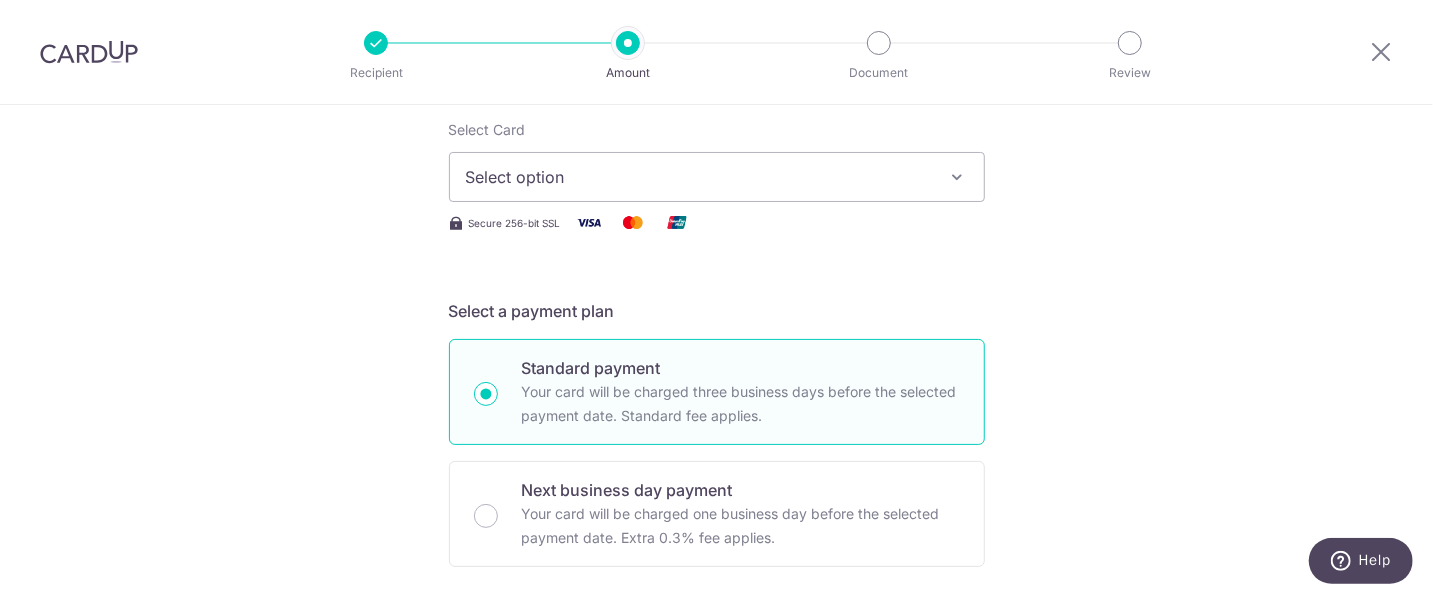 type on "309.56" 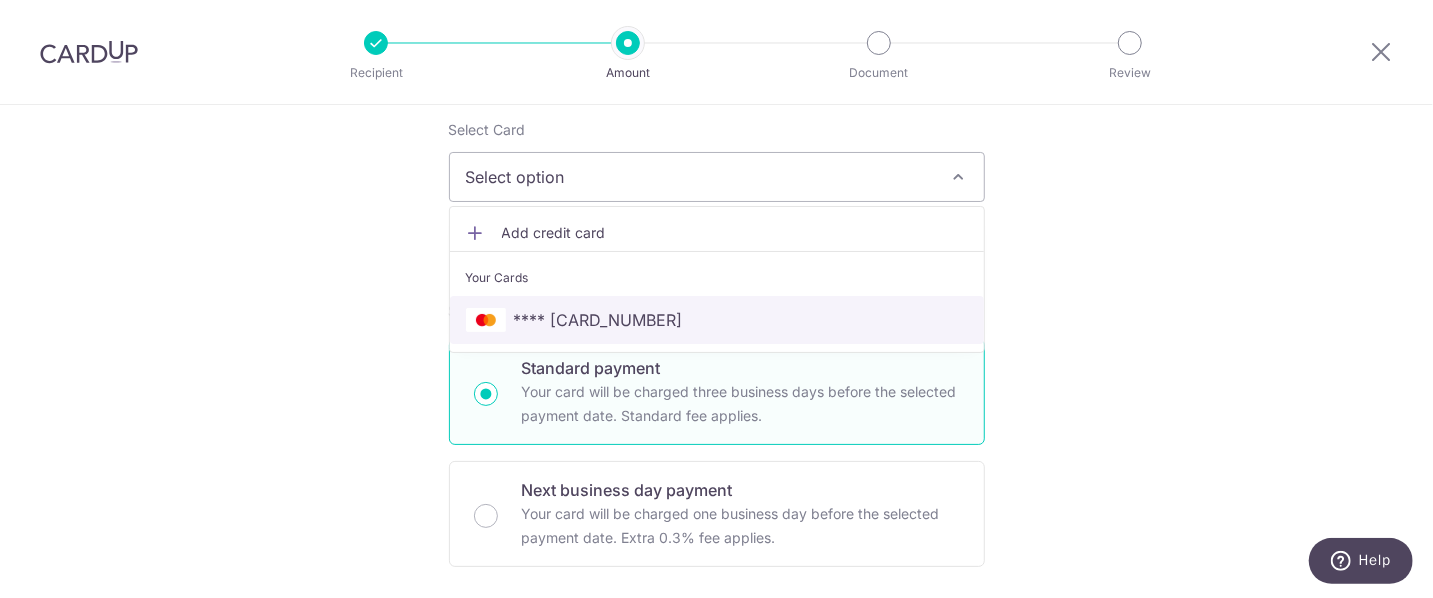 click on "**** 7376" at bounding box center [717, 320] 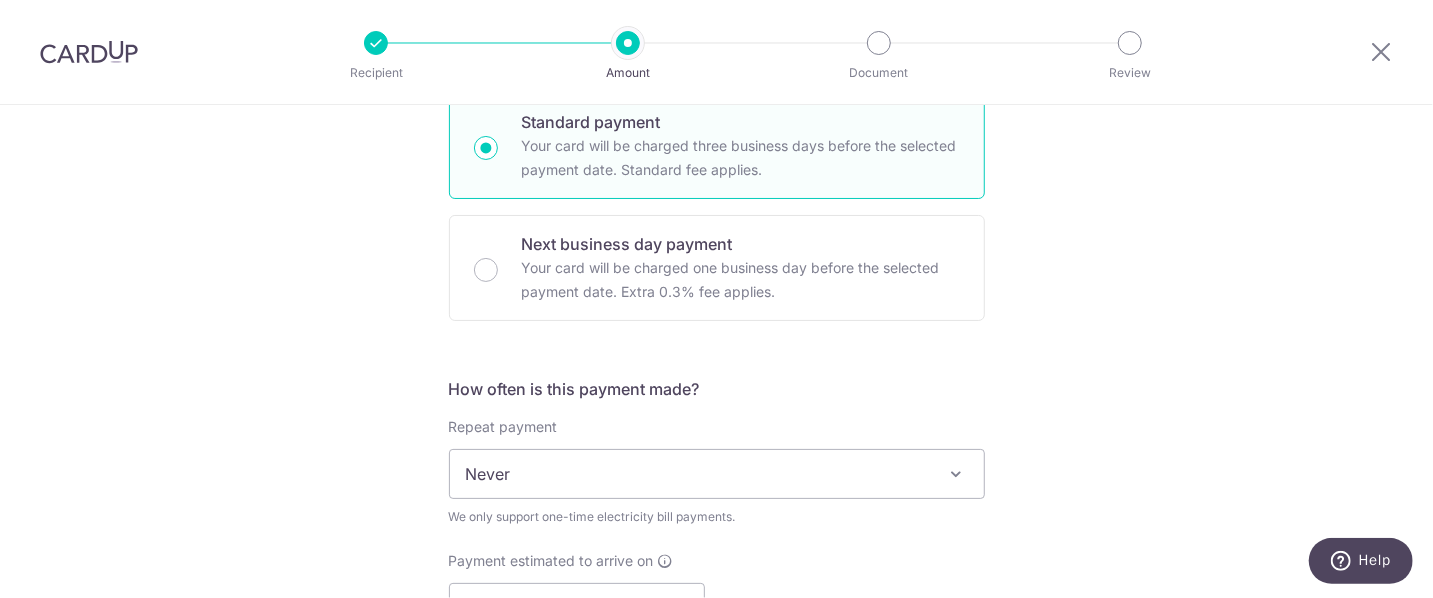 scroll, scrollTop: 652, scrollLeft: 0, axis: vertical 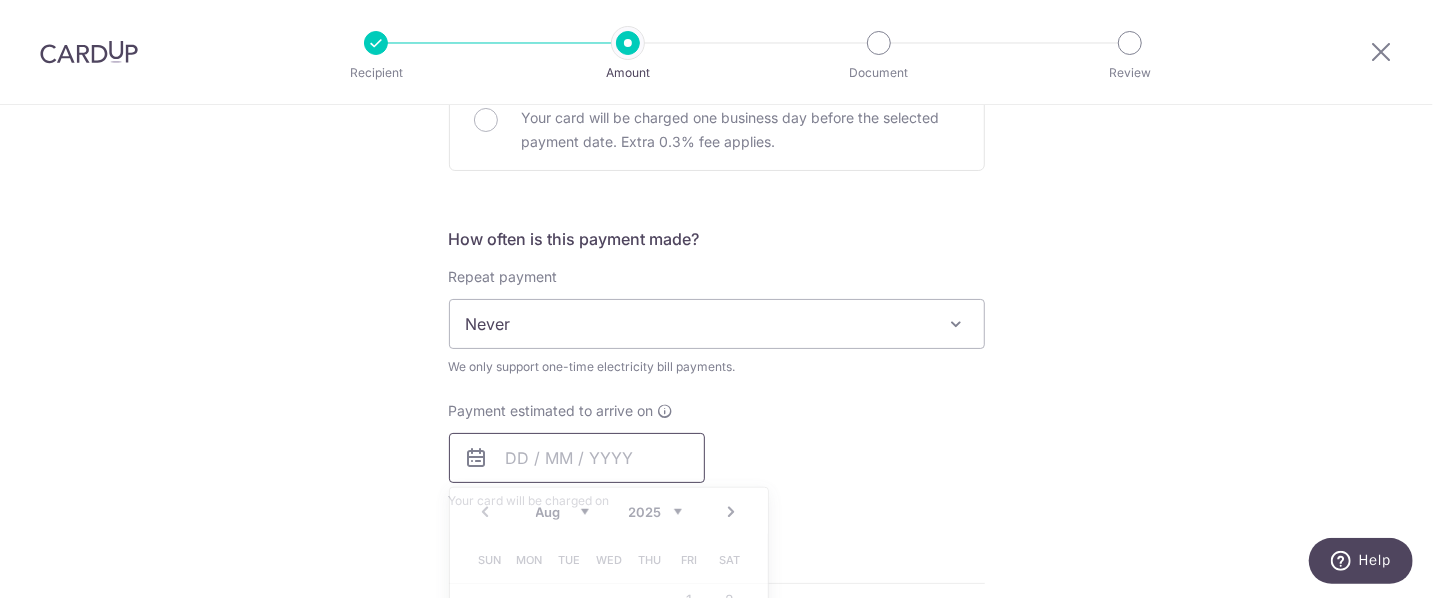 click at bounding box center (577, 458) 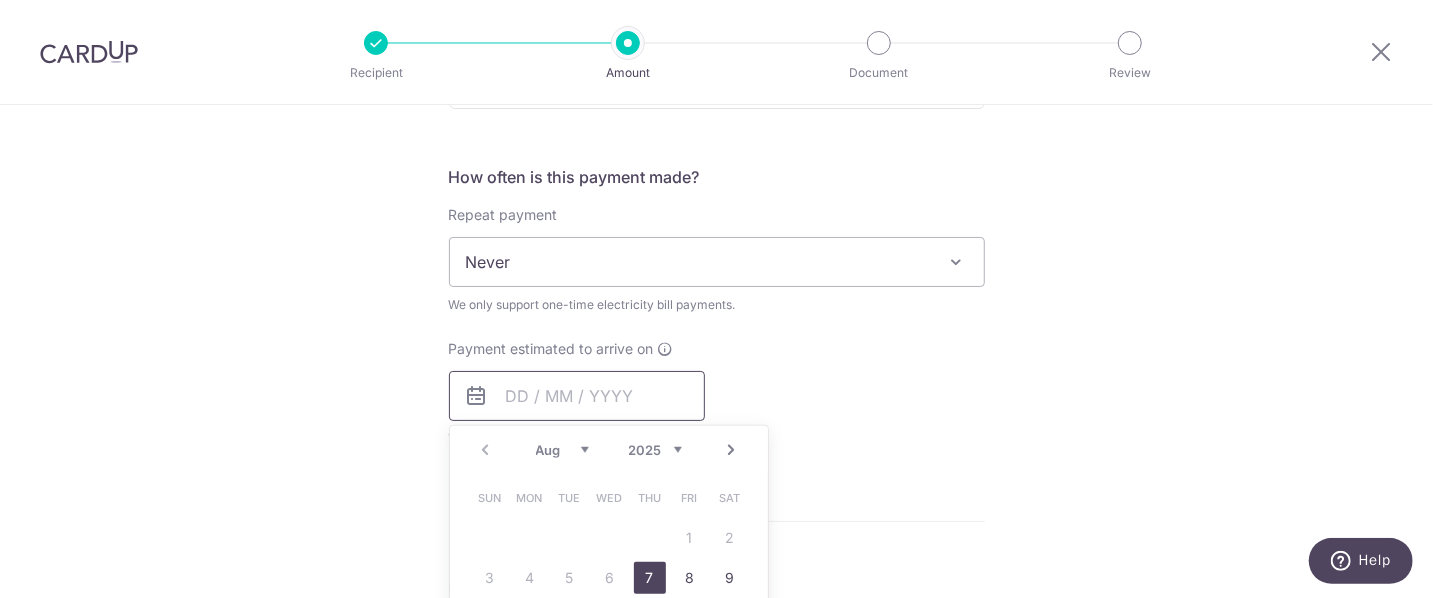 scroll, scrollTop: 727, scrollLeft: 0, axis: vertical 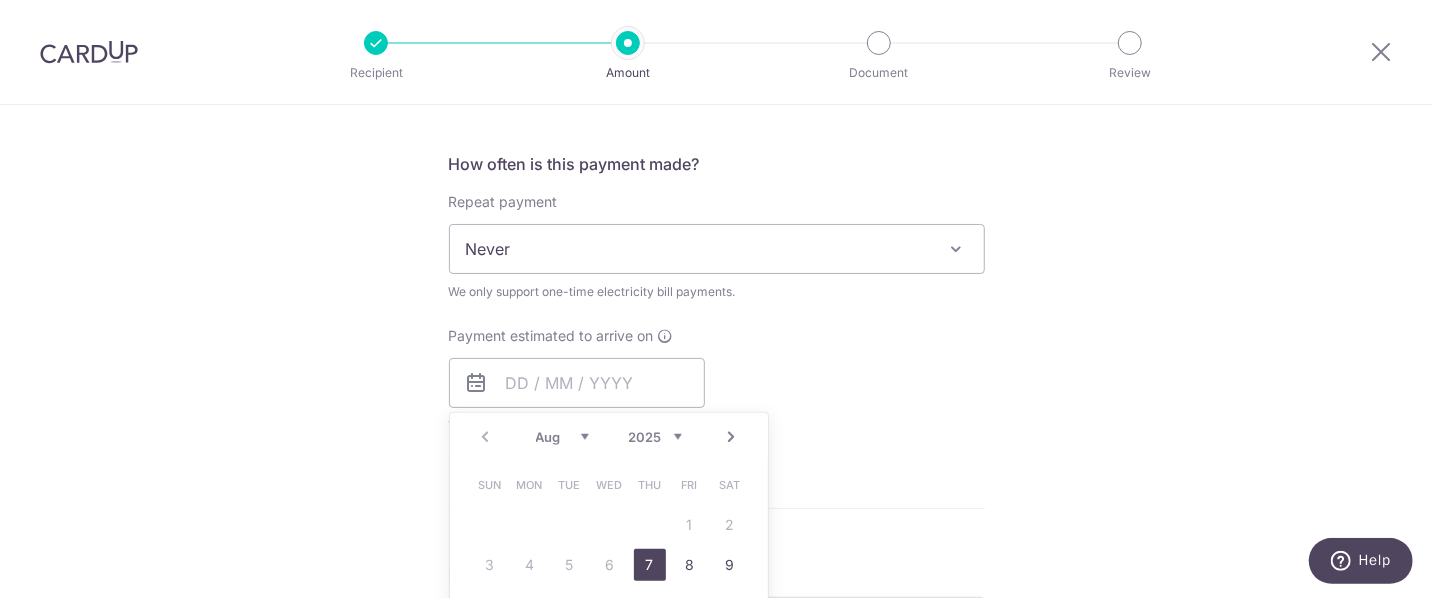 click on "7" at bounding box center (650, 565) 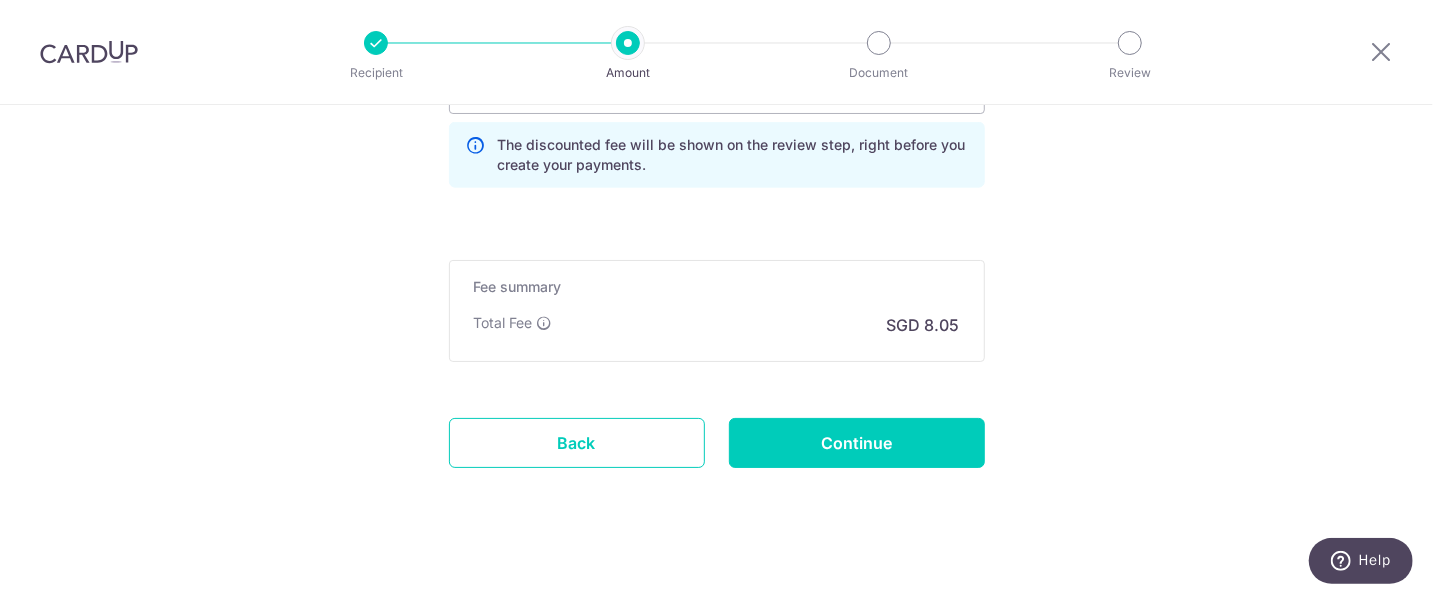 scroll, scrollTop: 1500, scrollLeft: 0, axis: vertical 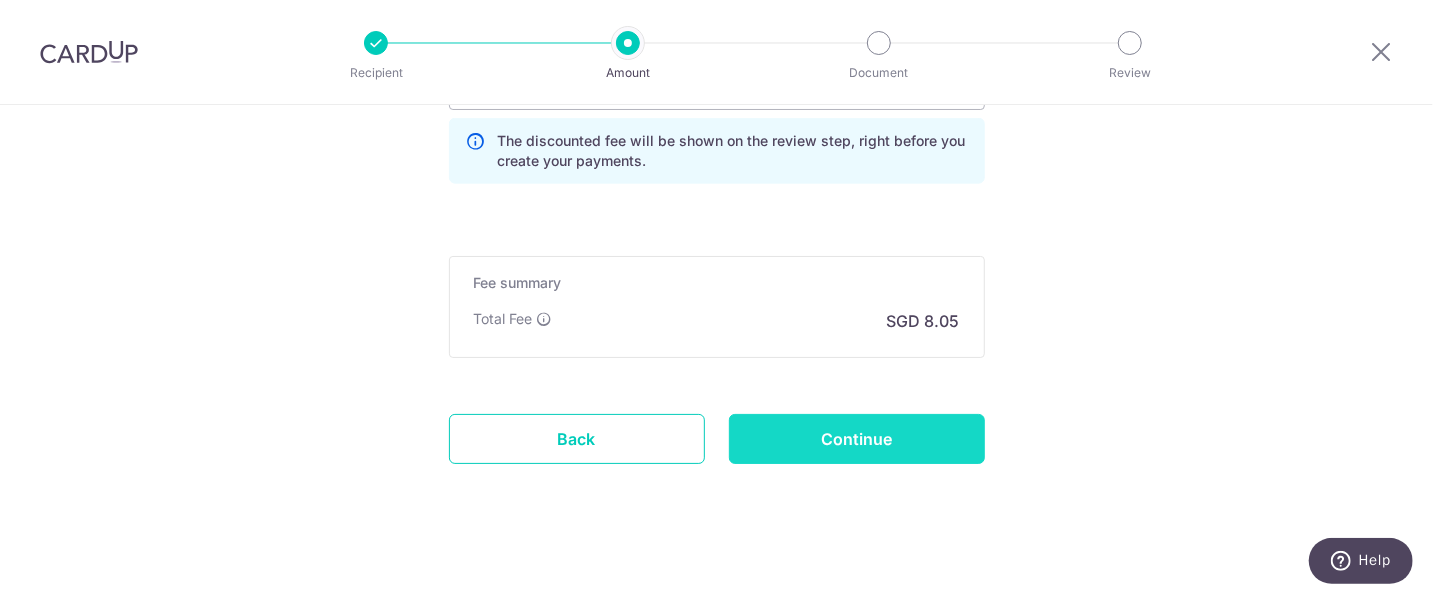click on "Continue" at bounding box center [857, 439] 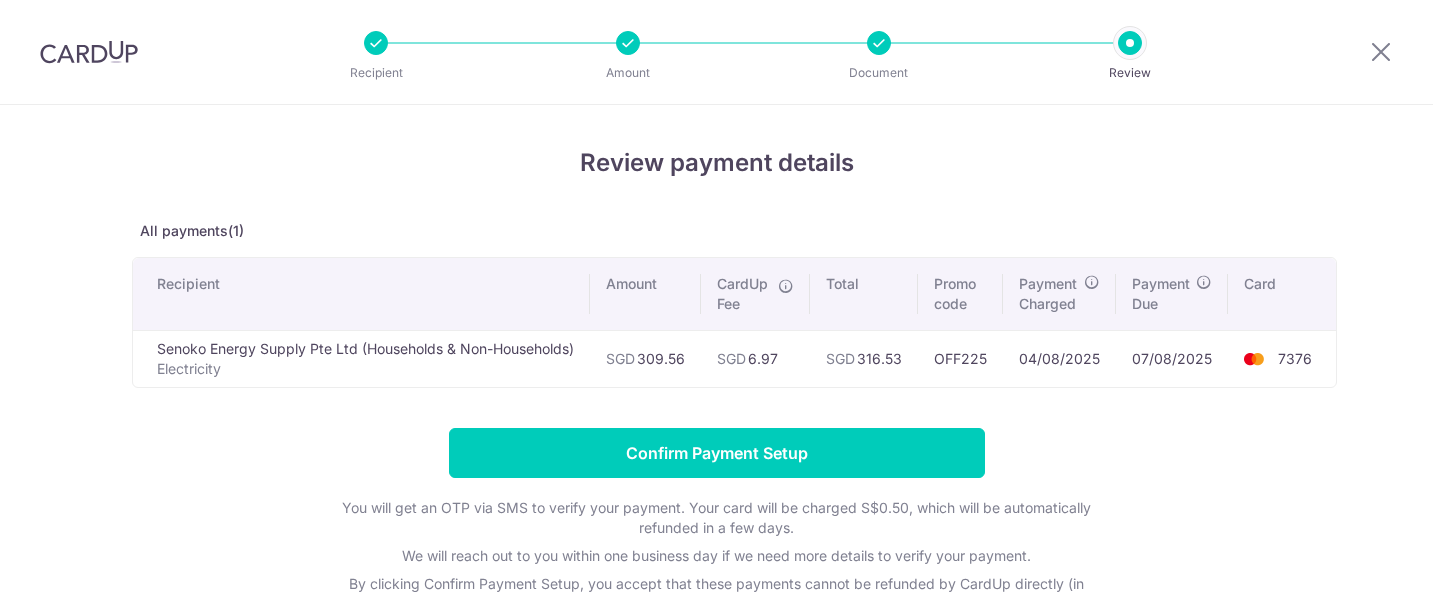 scroll, scrollTop: 0, scrollLeft: 0, axis: both 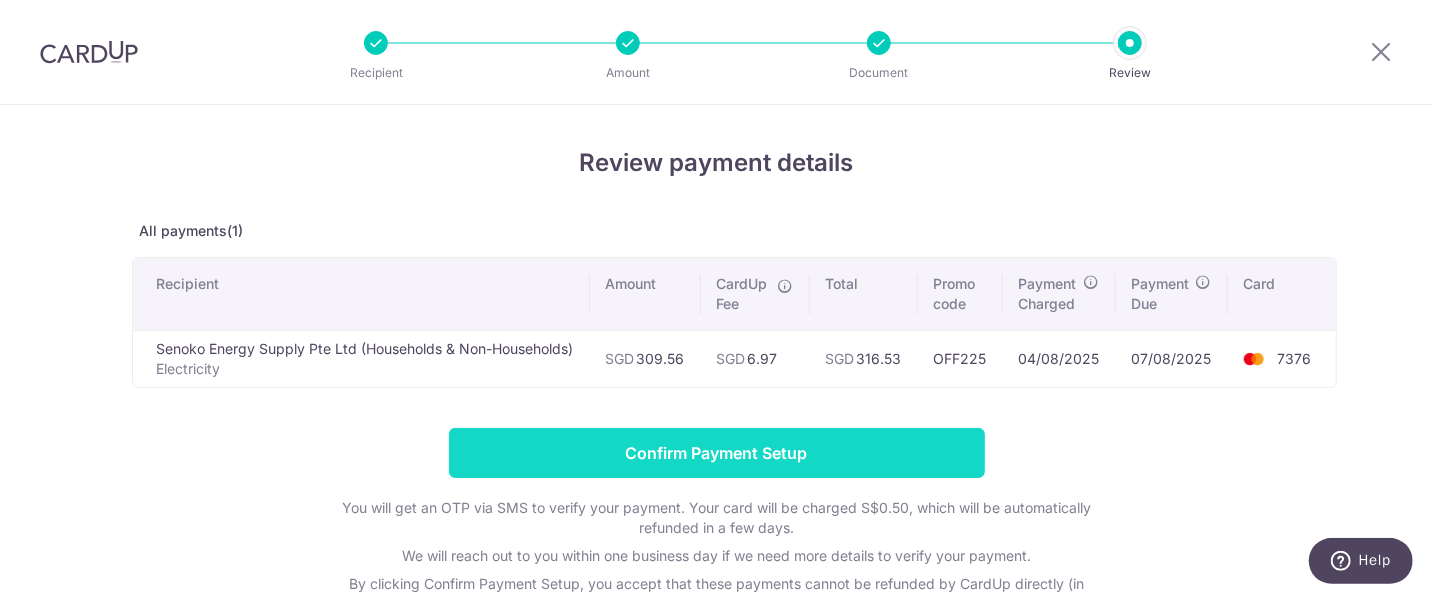click on "Confirm Payment Setup" at bounding box center (717, 453) 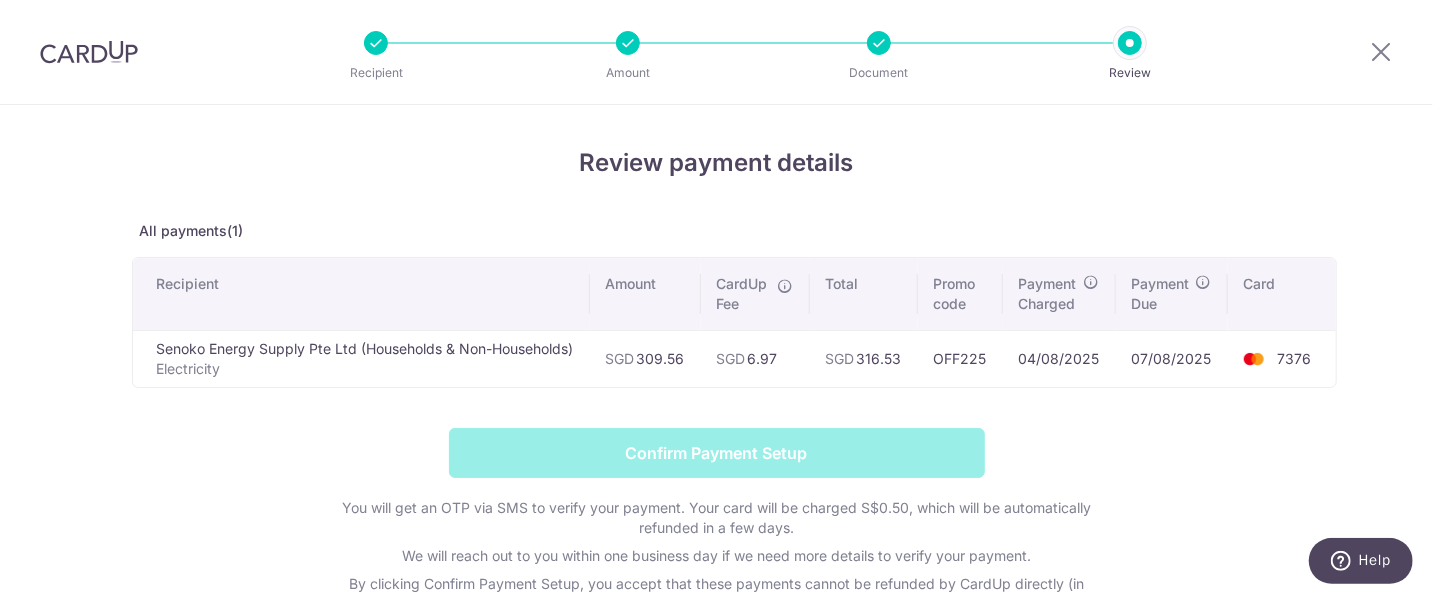 click on "Confirm Payment Setup
You will get an OTP via SMS to verify your payment. Your card will be charged S$0.50, which will be automatically refunded in a few days.
We will reach out to you within one business day if we need more details to verify your payment.
By clicking Confirm Payment Setup, you accept that these payments cannot be refunded by CardUp directly (in accordance with the  Terms of Service ). You can cancel/edit these payments from your dashboard before the payment charged date." at bounding box center (717, 531) 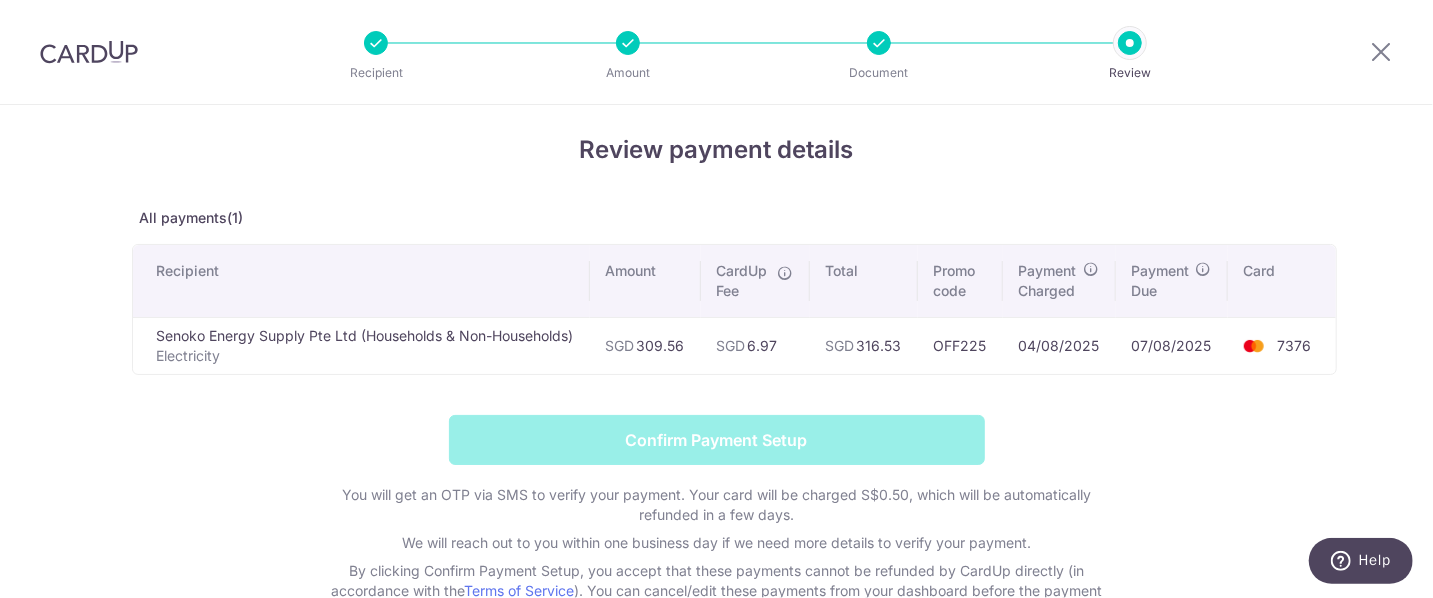 scroll, scrollTop: 0, scrollLeft: 0, axis: both 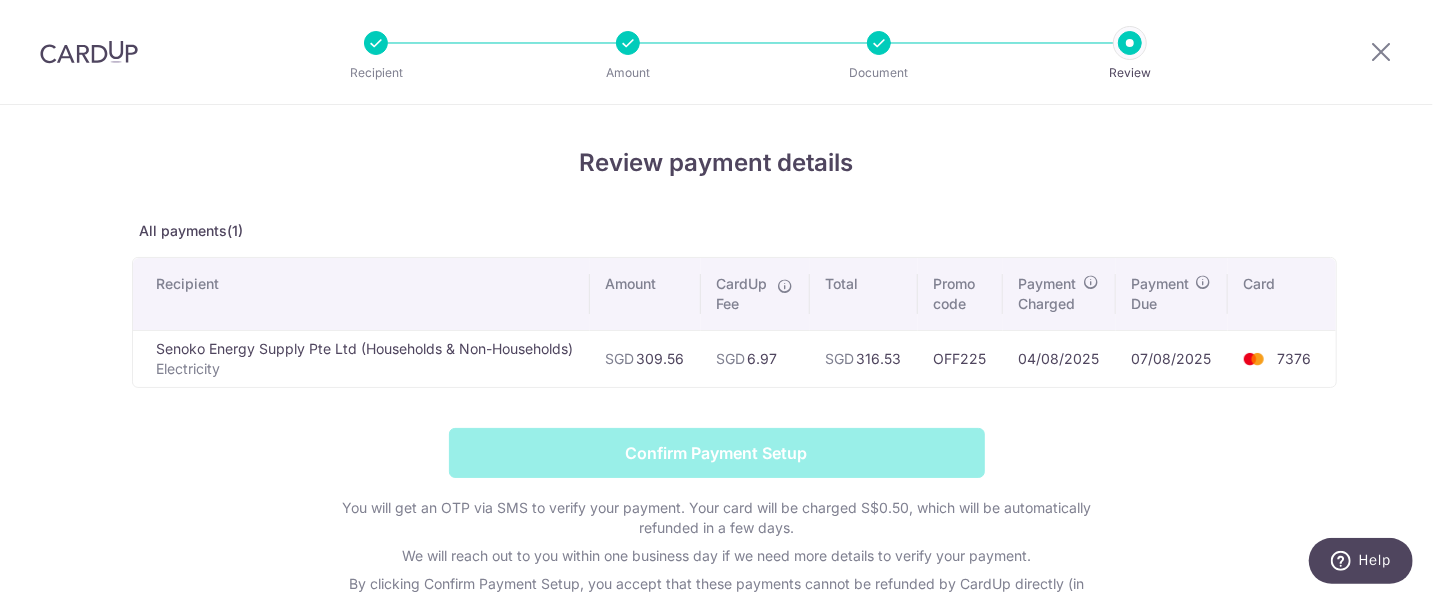 click on "Confirm Payment Setup
You will get an OTP via SMS to verify your payment. Your card will be charged S$0.50, which will be automatically refunded in a few days.
We will reach out to you within one business day if we need more details to verify your payment.
By clicking Confirm Payment Setup, you accept that these payments cannot be refunded by CardUp directly (in accordance with the  Terms of Service ). You can cancel/edit these payments from your dashboard before the payment charged date." at bounding box center [717, 531] 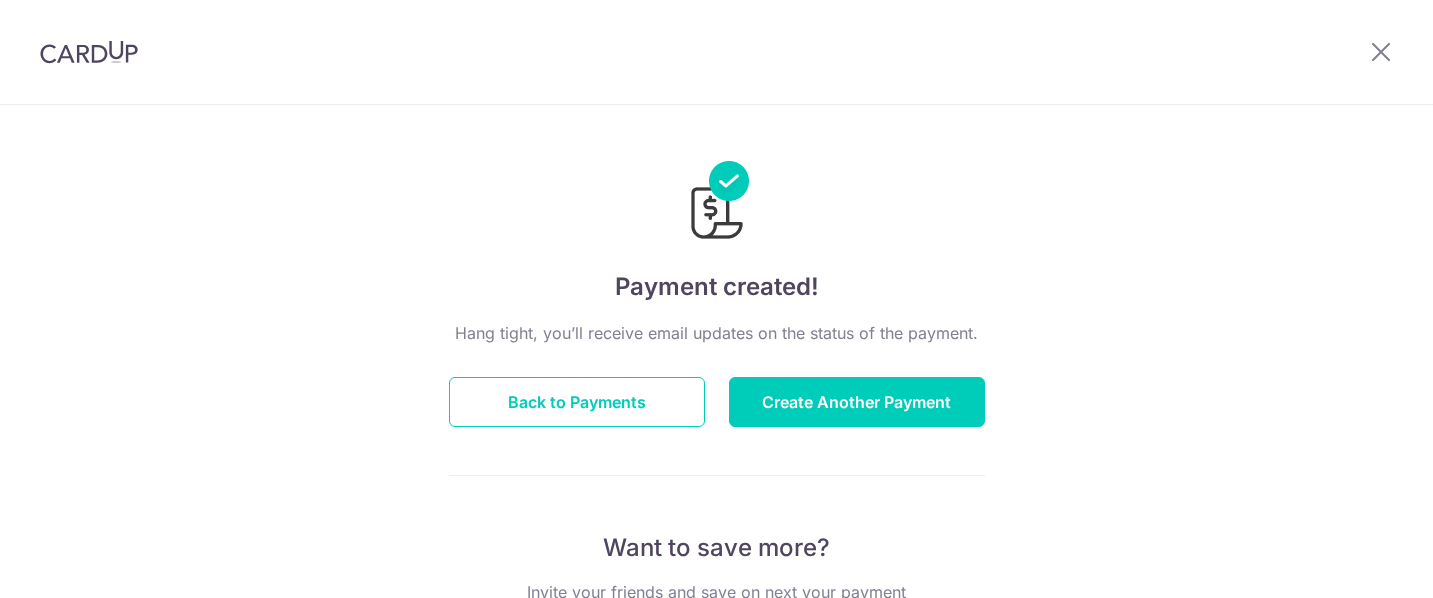 scroll, scrollTop: 0, scrollLeft: 0, axis: both 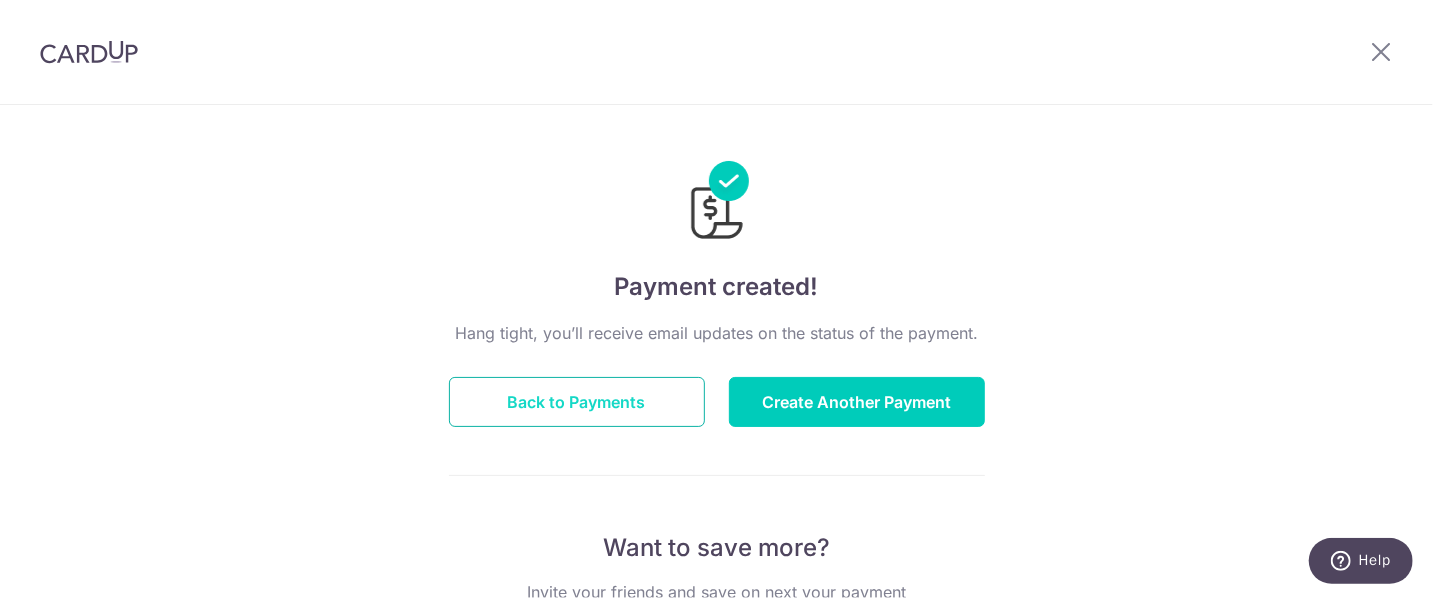 click on "Back to Payments" at bounding box center (577, 402) 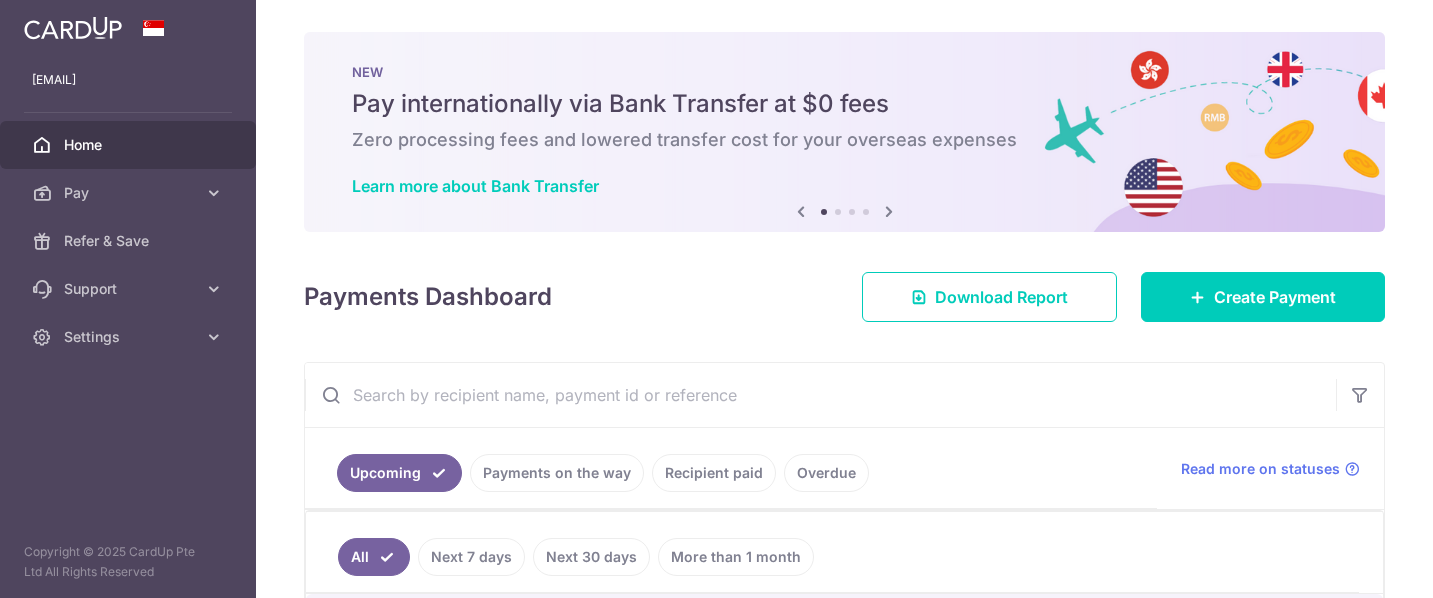 scroll, scrollTop: 0, scrollLeft: 0, axis: both 